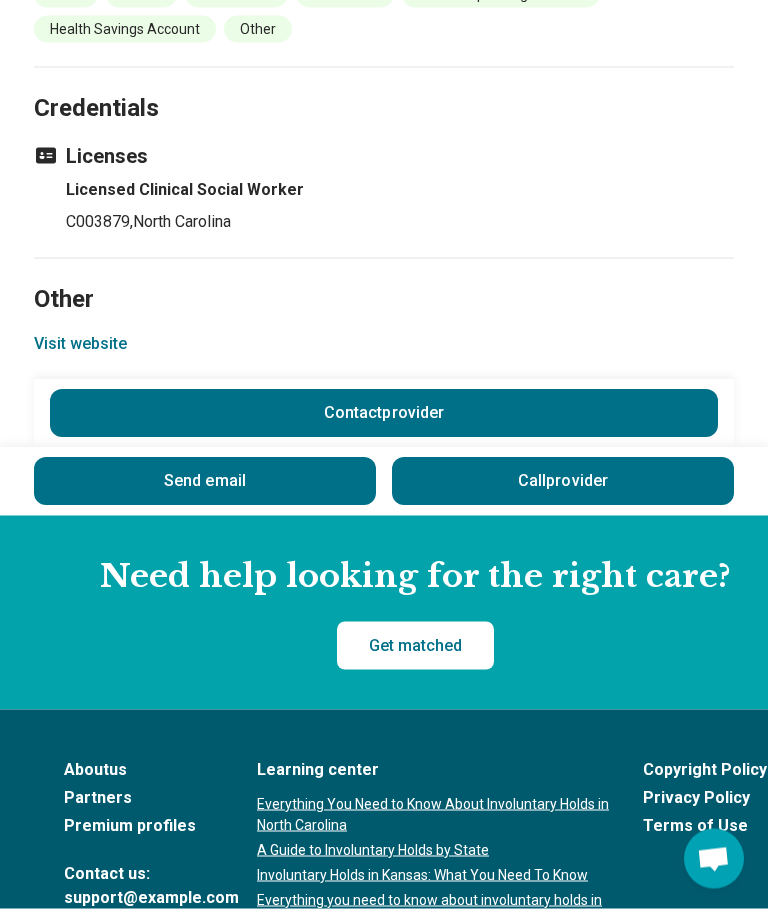 scroll, scrollTop: 1915, scrollLeft: 0, axis: vertical 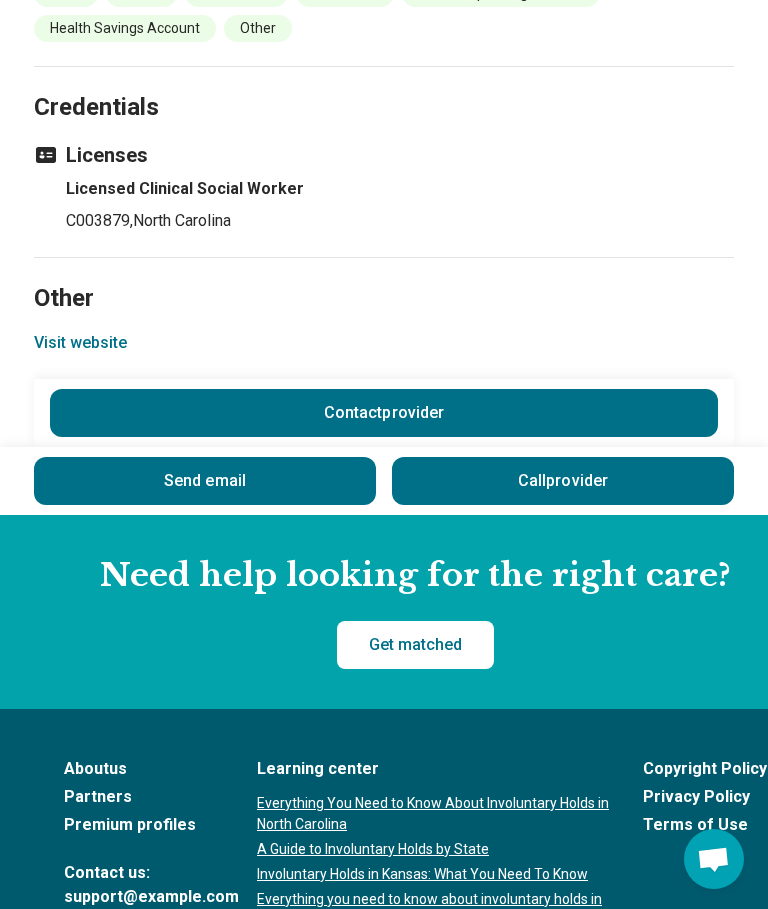click on "Send email" at bounding box center [205, 481] 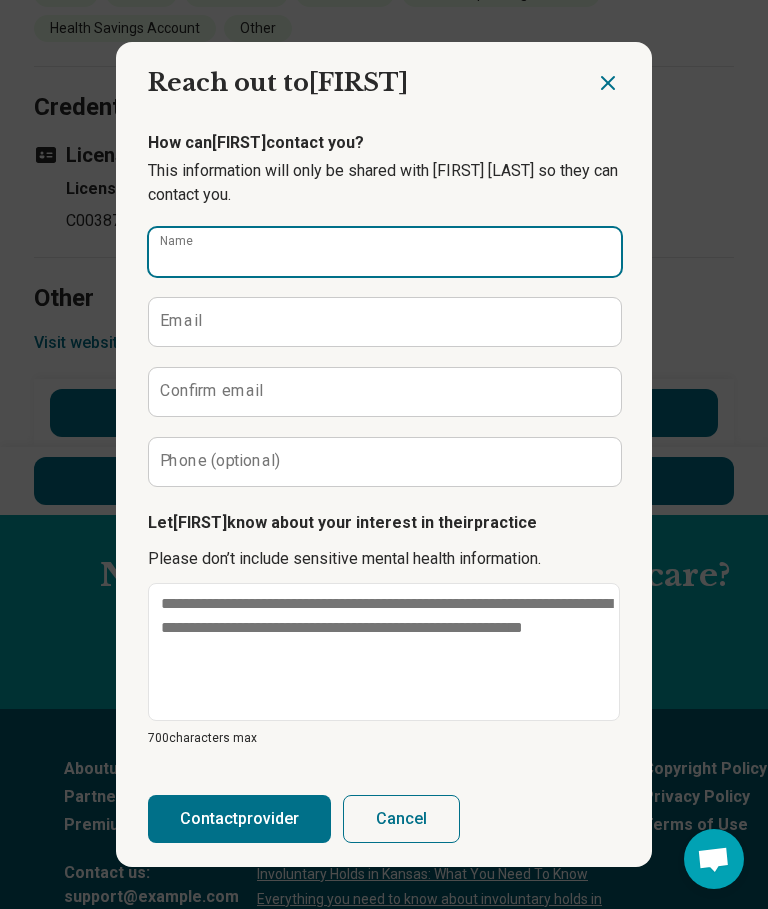 click on "Find a Therapist Mental Health Conditions ADHD Anxiety Anorexia Autism Bipolar Binge Eating Bulimia Depression OCD Panic Phobias Postpartum Depression PTSD Schizophrenia Social Anxiety Behavioral and Coping Challenges Alcohol Anger Issues Antisocial Borderline Personality Drug Use Gambling Hoarding Narcissistic Personality Disorder OCPD Personality Disorders Sex Addiction Skin Picking Trichotillomania Relationships & Life Events Adoption Divorce End of Life Grief & Loss Infertility Infidelity Life Transitions Parenting Pregnancy Loss Relationships Identity and Emotional Wellbeing Abuse Body Image Bullying Childhood Abuse Chronic Pain Domestic Abuse Gender Identity Loneliness Sexual Assault Self Harm Suicidal Ideation Trauma Career & Performance Burnout Career Learning Disorder Personal Growth Self Esteem Sleep Work Life Balance Insurance National Insurers Aetna Anthem Blue Cross Blue Shield Cigna Humana Optum UnitedHealthCare Government & Public Programs GEHA Medicaid Medicare TriCare Emblem Health Net Molina" at bounding box center [384, -331] 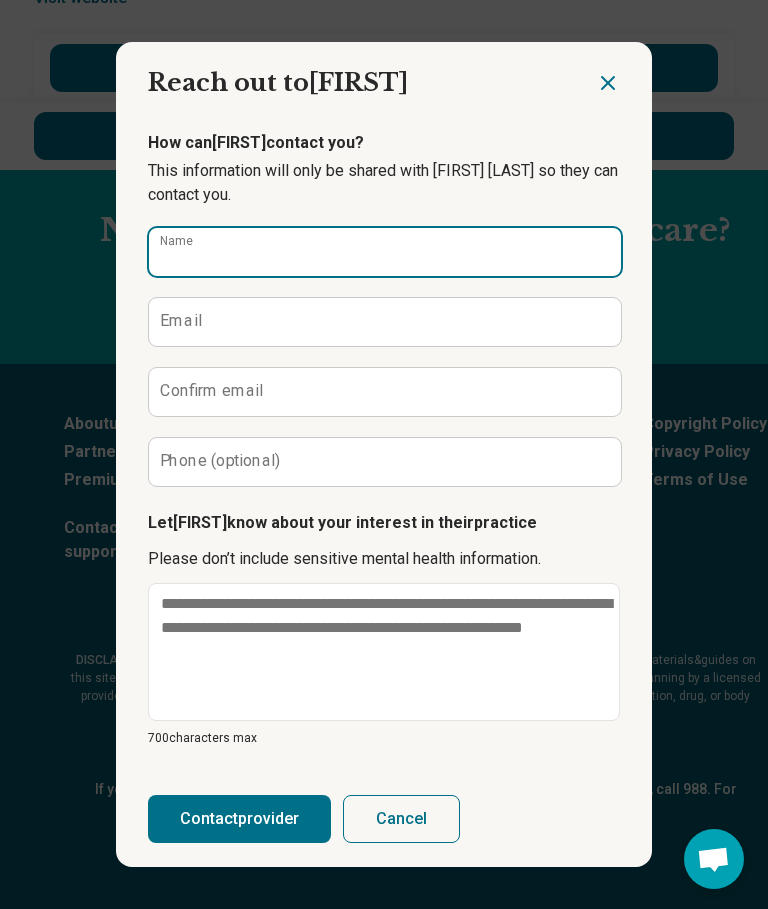 scroll, scrollTop: 263, scrollLeft: 0, axis: vertical 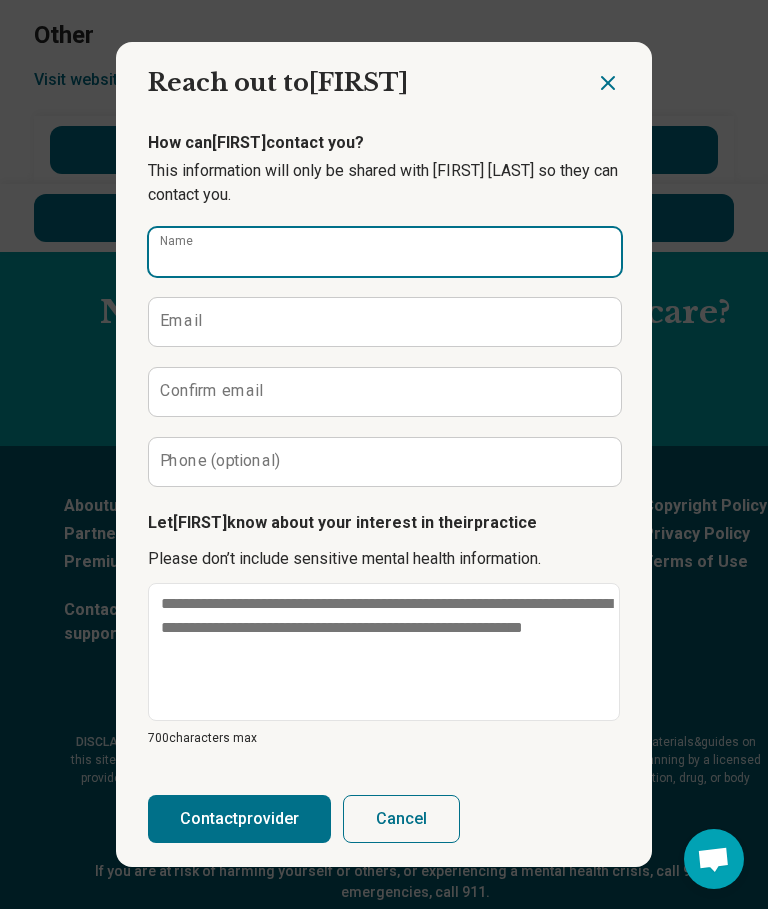 type on "*" 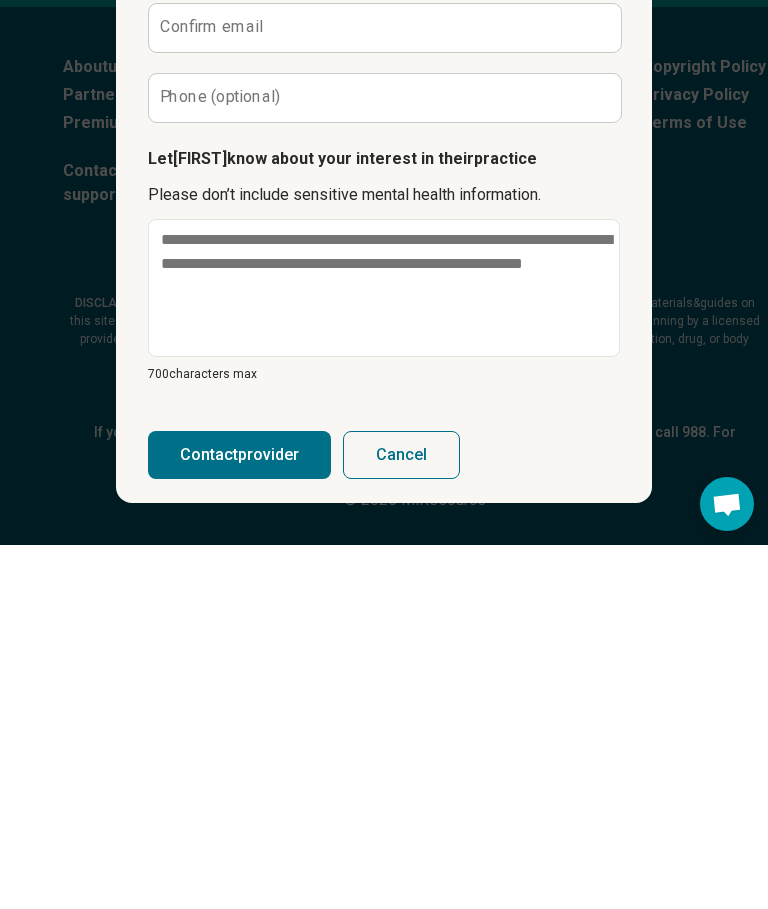 type on "*****" 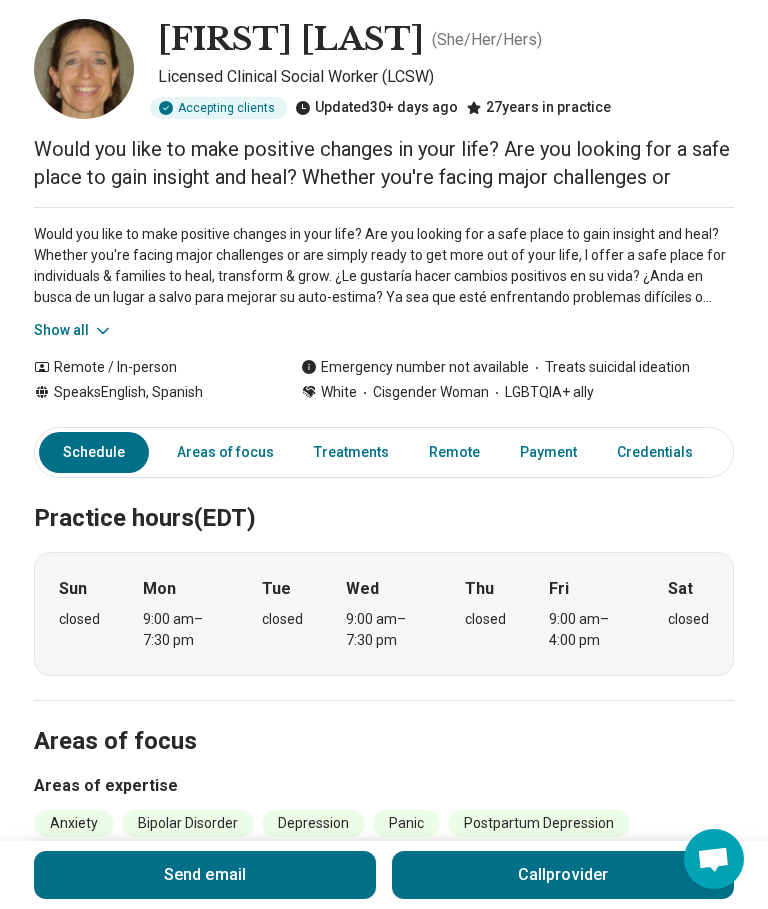 scroll, scrollTop: 88, scrollLeft: 0, axis: vertical 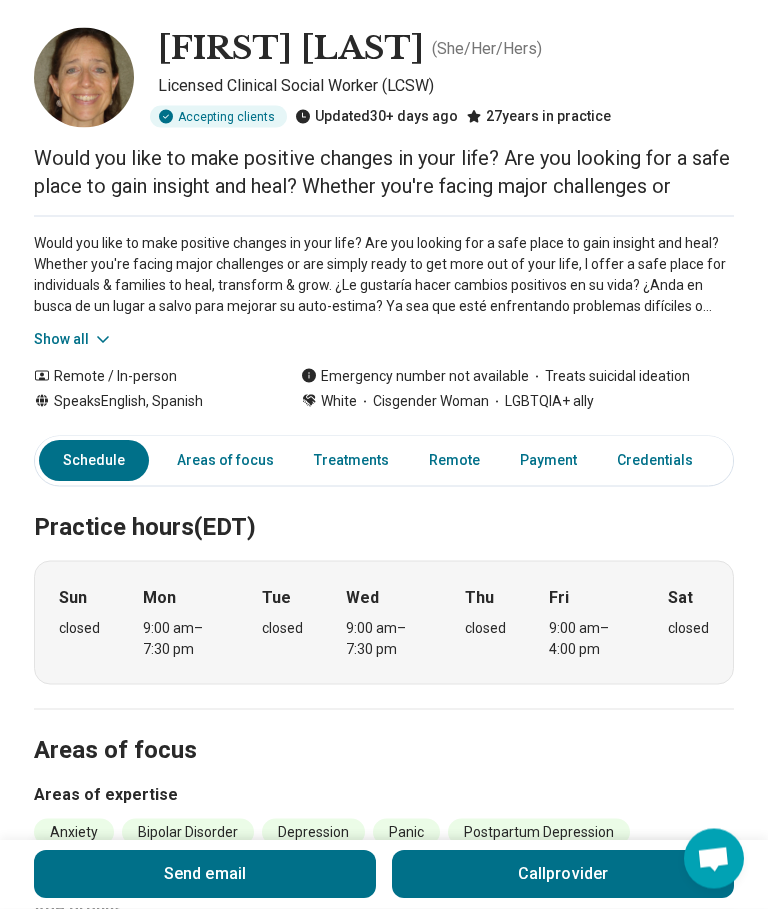 click on "Send email" at bounding box center (205, 875) 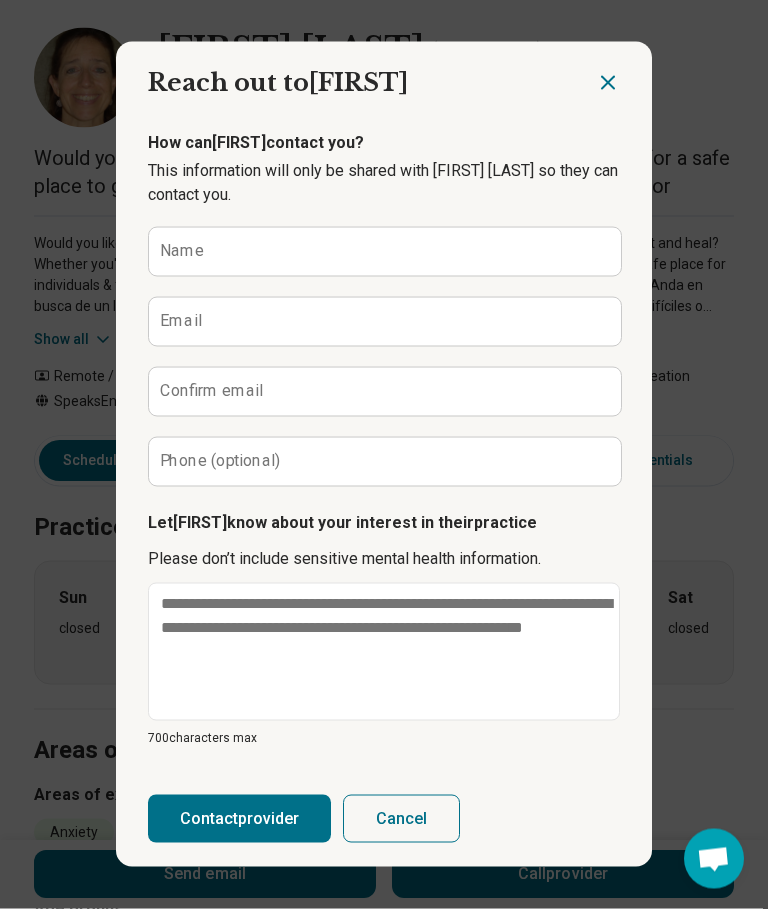 scroll, scrollTop: 89, scrollLeft: 0, axis: vertical 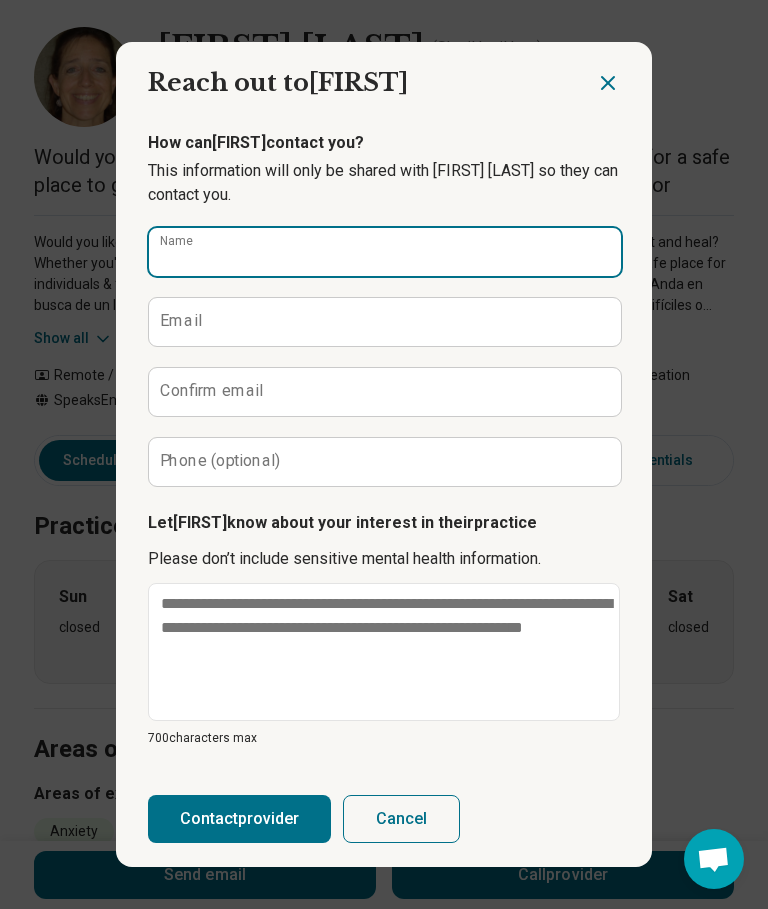 click on "Name" at bounding box center [384, 252] 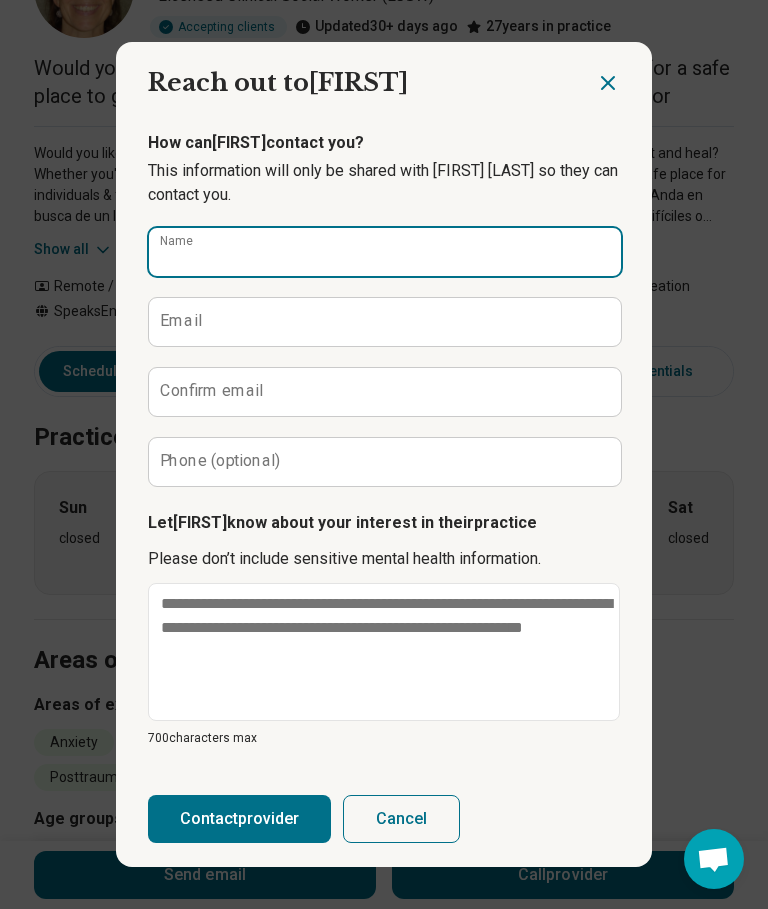 scroll, scrollTop: 88, scrollLeft: 0, axis: vertical 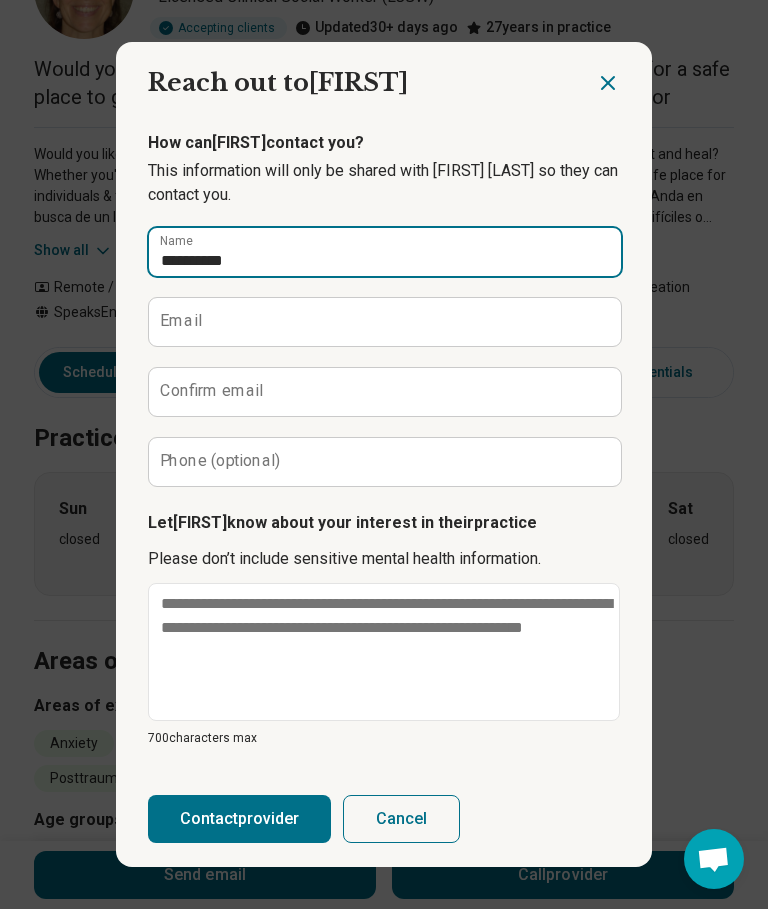 type on "**********" 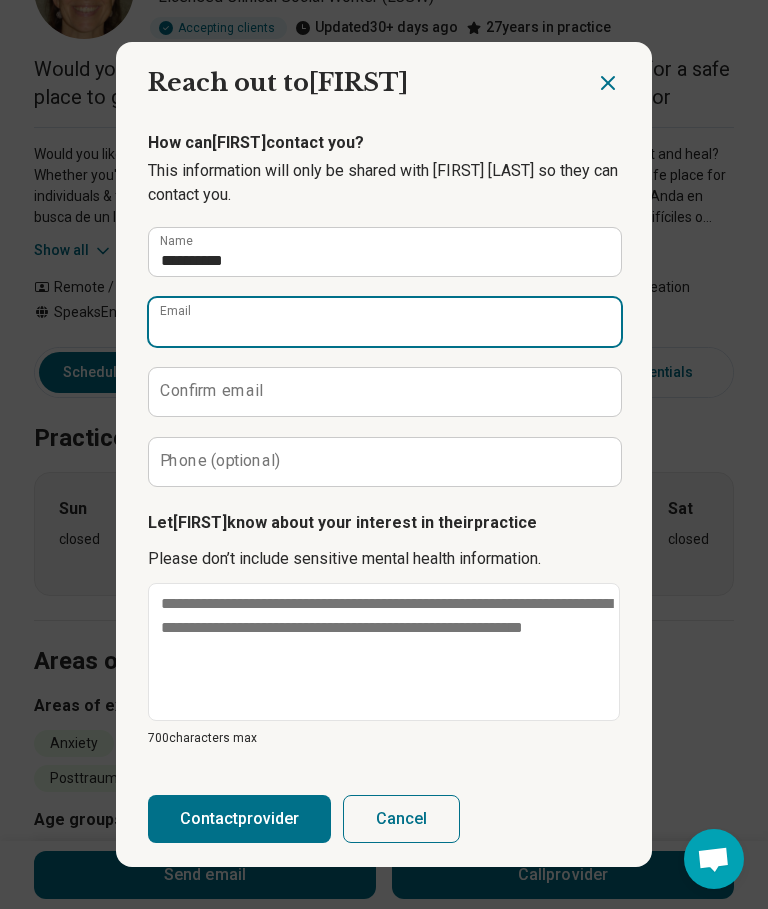 click on "Email" at bounding box center [384, 322] 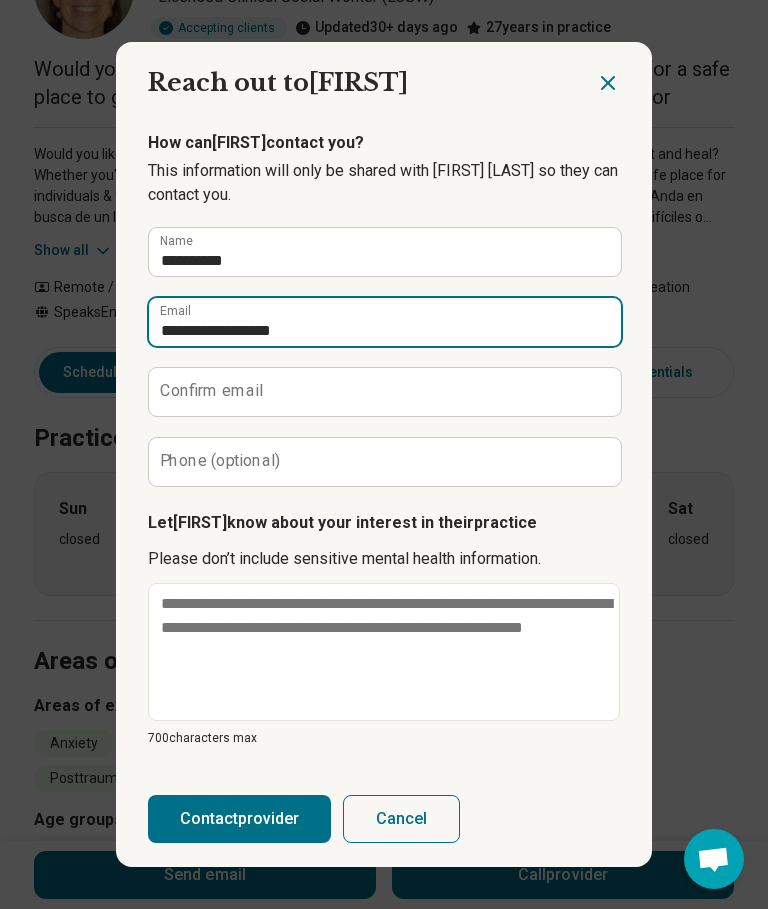 type on "**********" 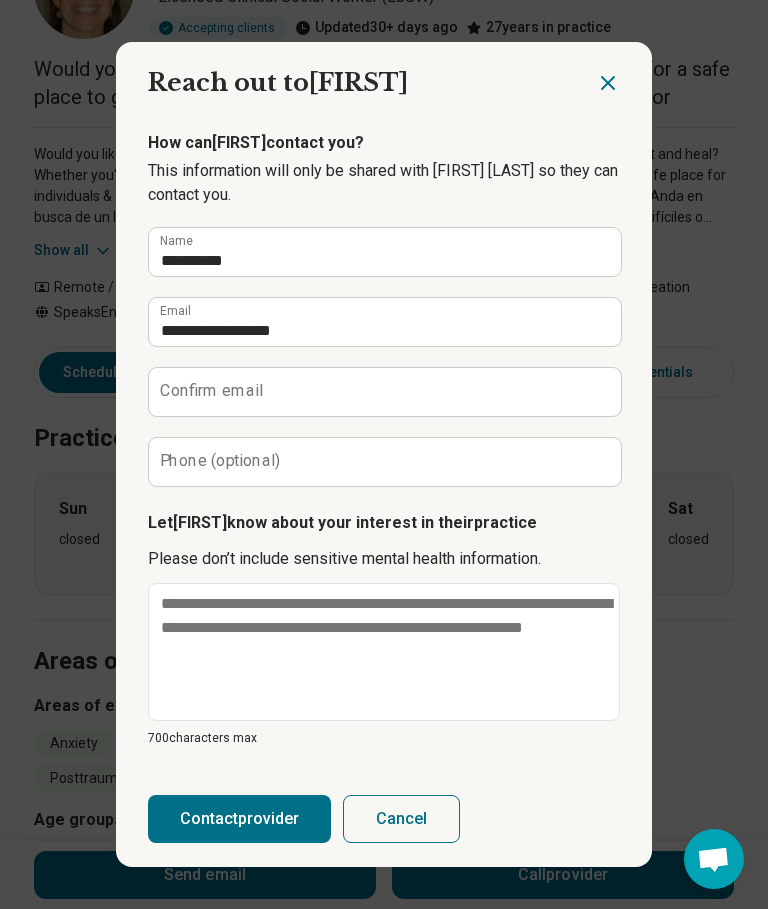 click on "Confirm email" at bounding box center (211, 391) 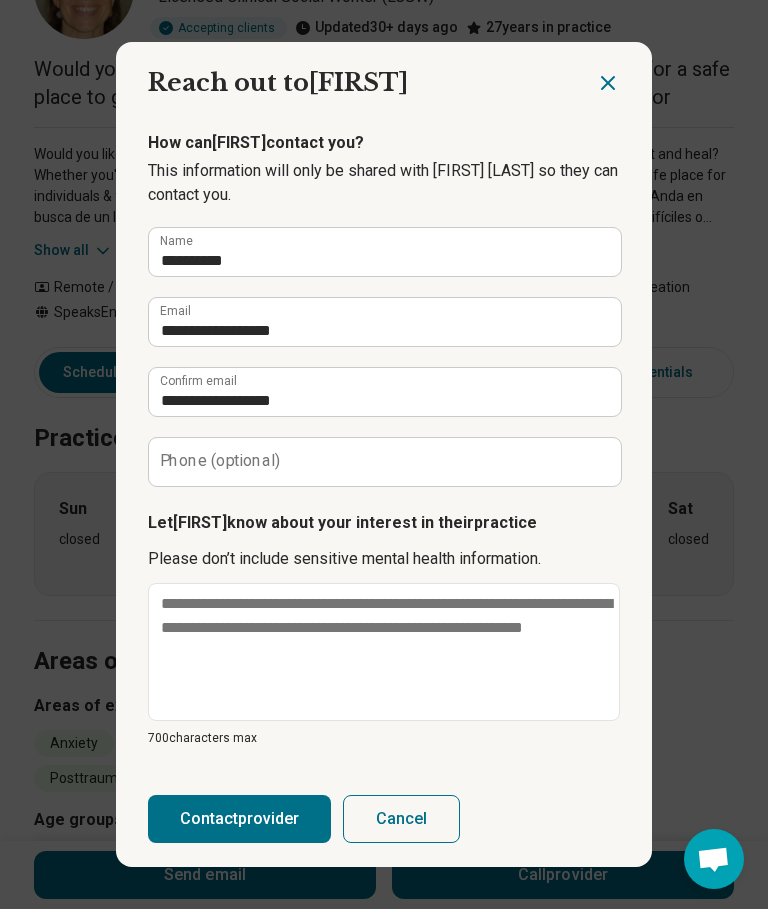 scroll, scrollTop: 89, scrollLeft: 0, axis: vertical 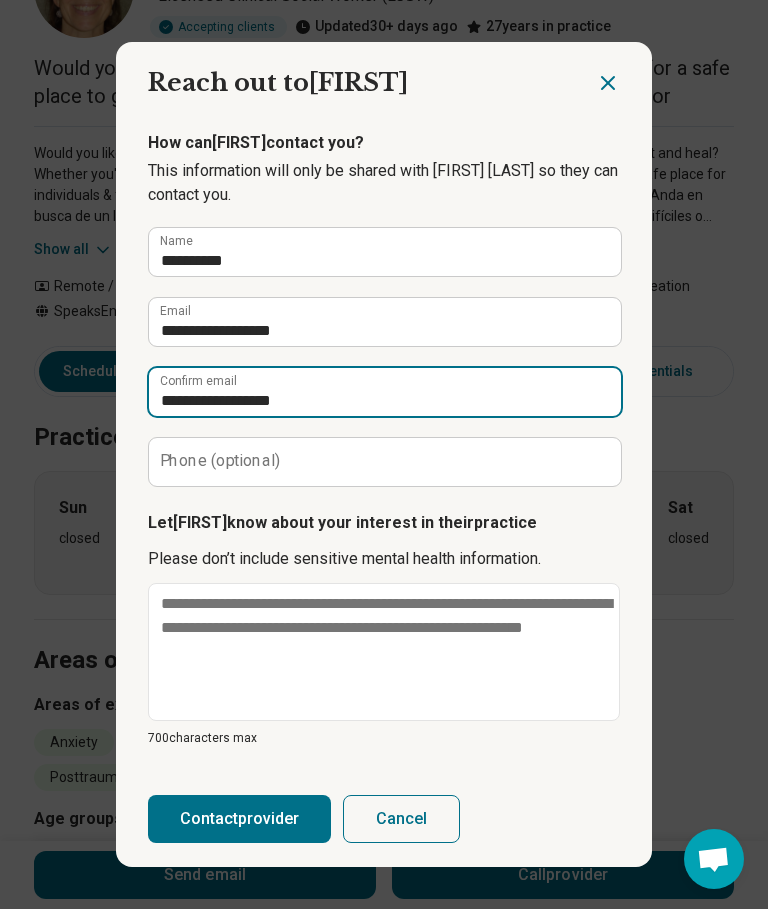 type on "**********" 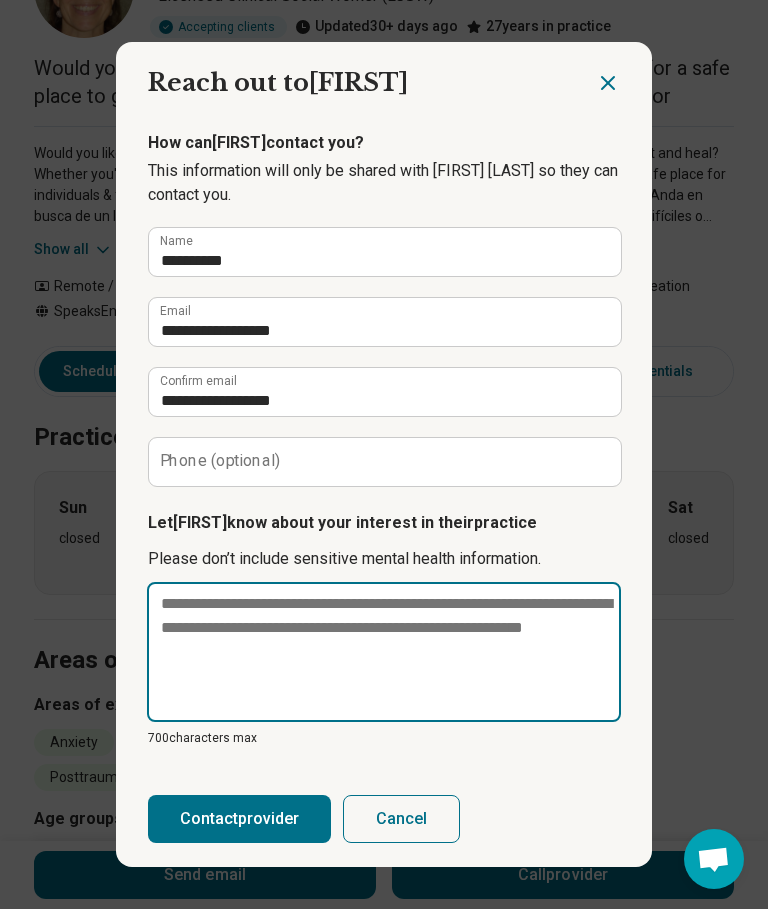 click on "700  characters max" at bounding box center (384, 665) 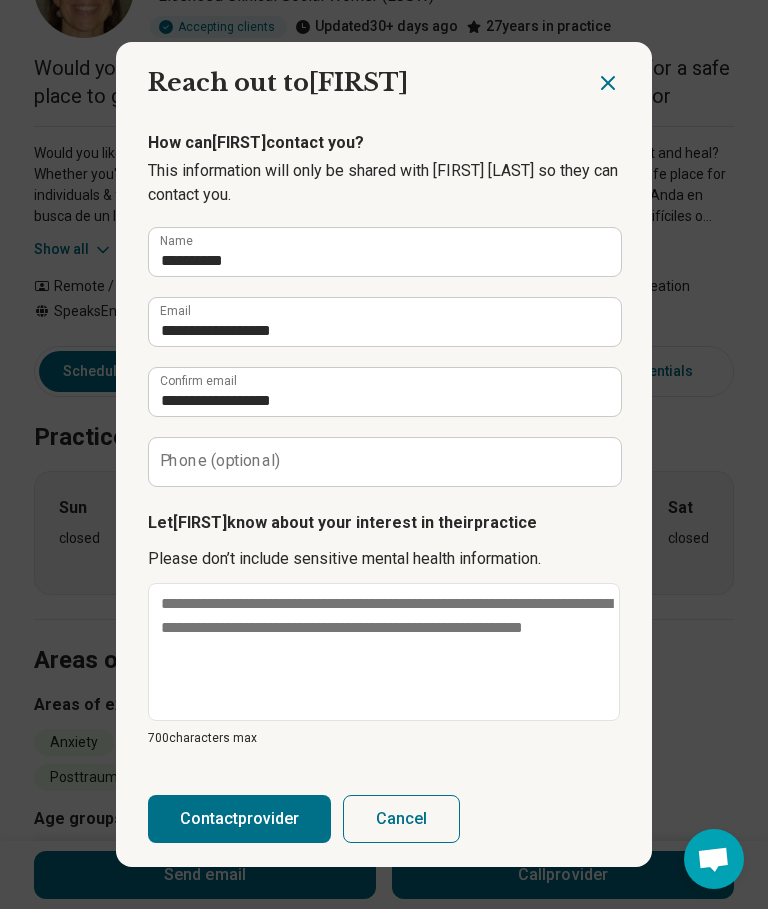 click on "Treatment specialties" at bounding box center (384, 981) 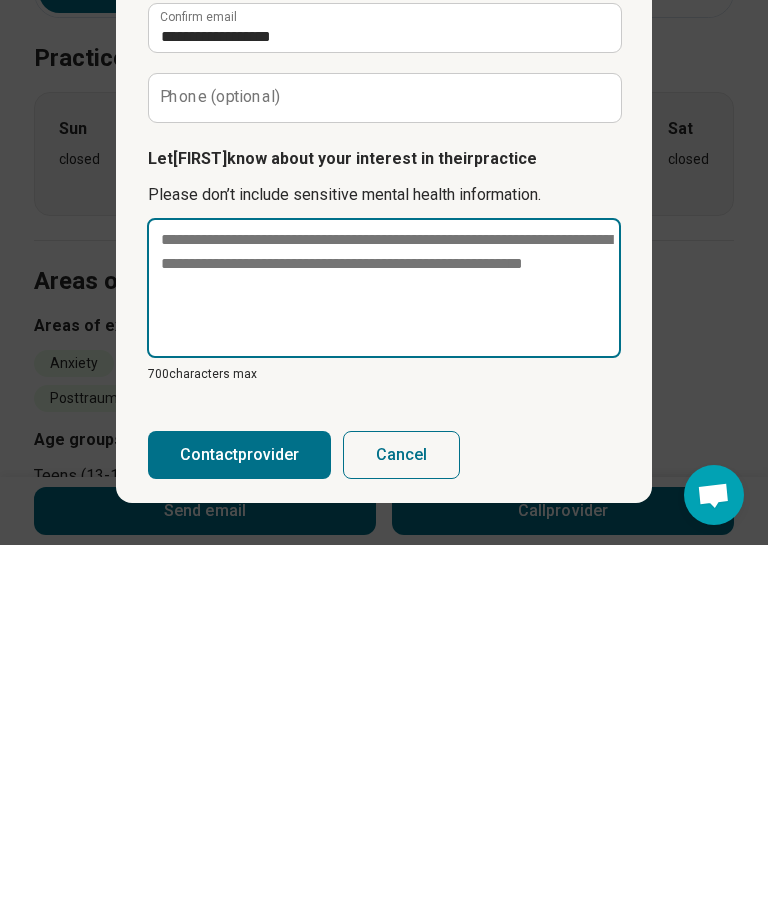 scroll, scrollTop: 469, scrollLeft: 0, axis: vertical 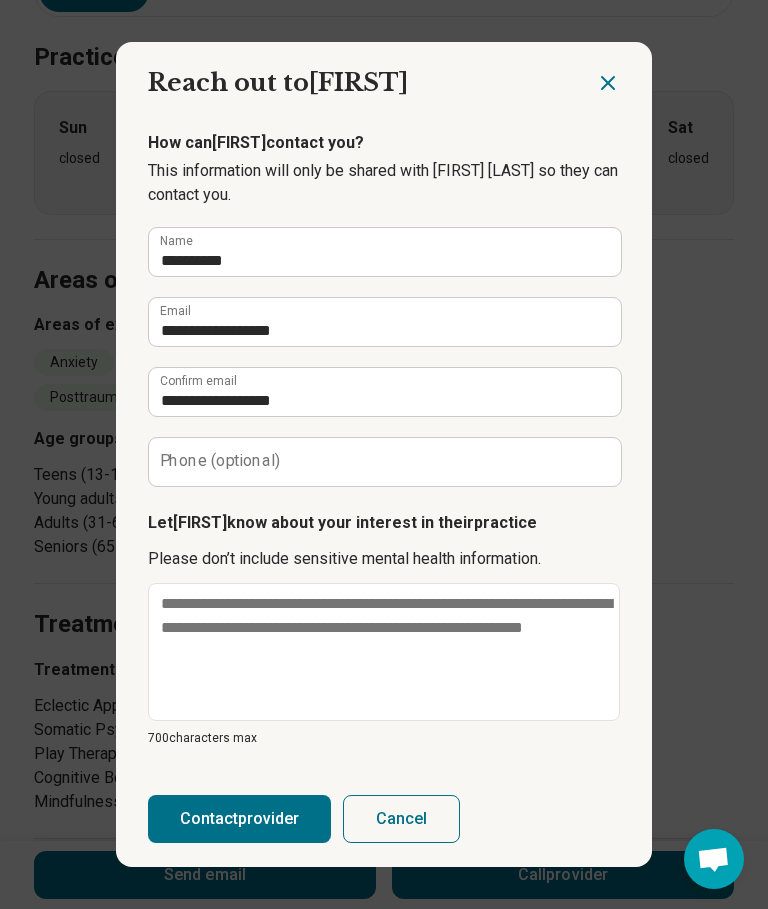 click on "Contact  provider" at bounding box center [239, 819] 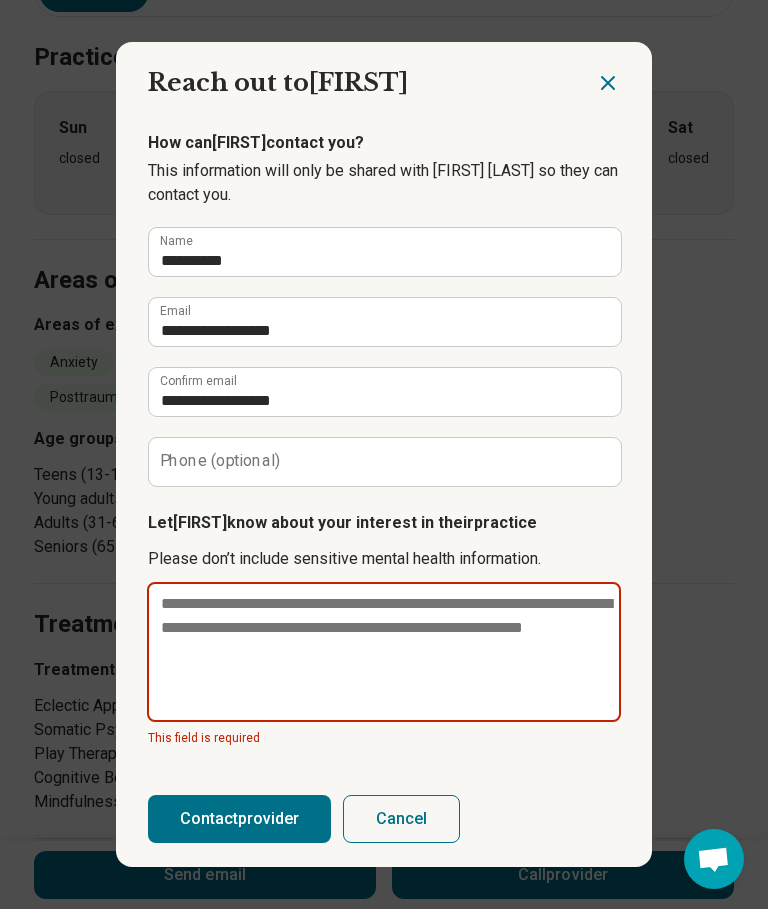 scroll, scrollTop: 484, scrollLeft: 0, axis: vertical 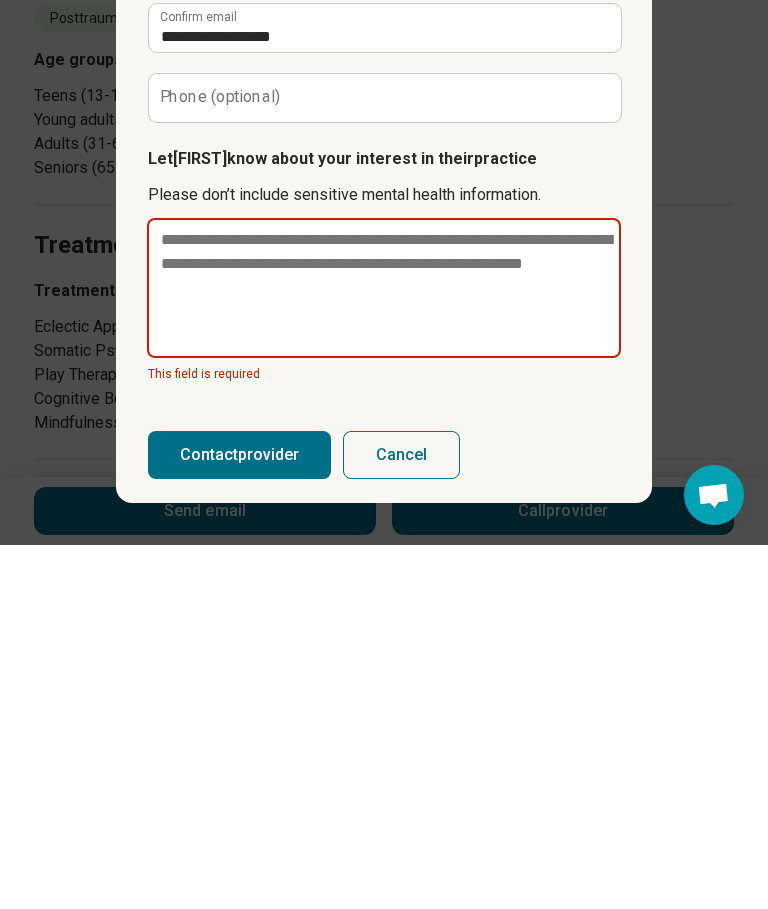 type on "*" 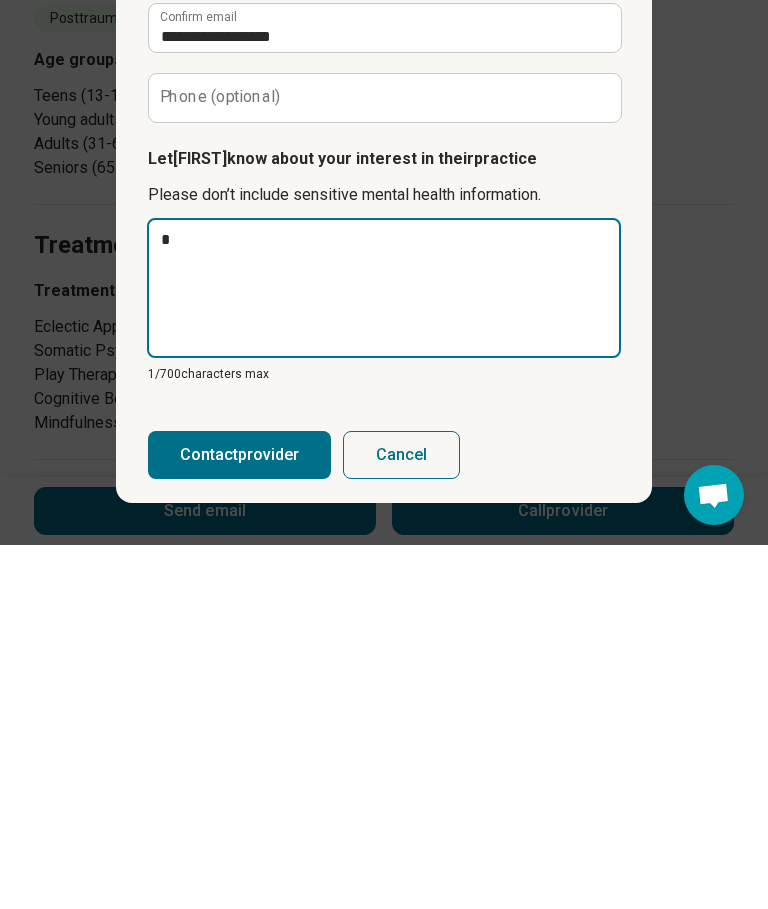 type on "*" 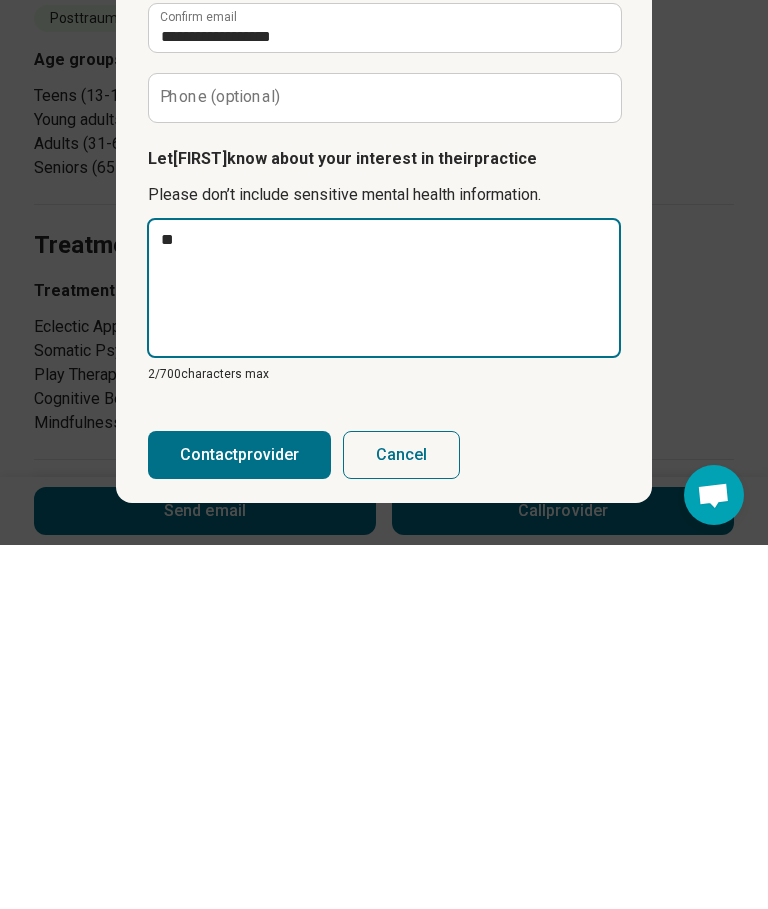 type on "*" 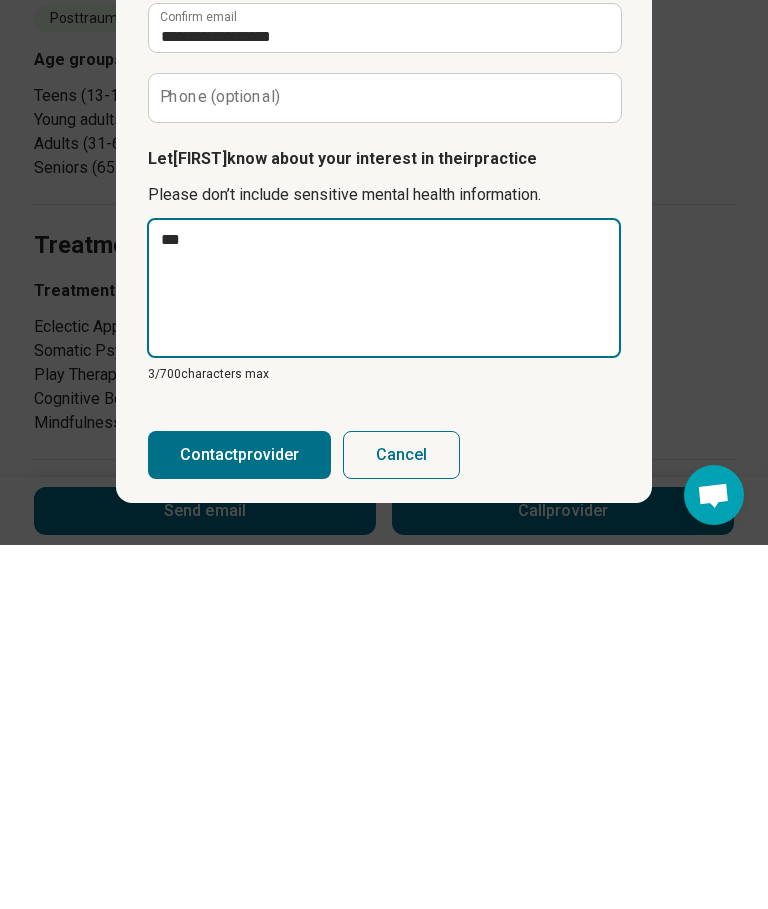 type on "*" 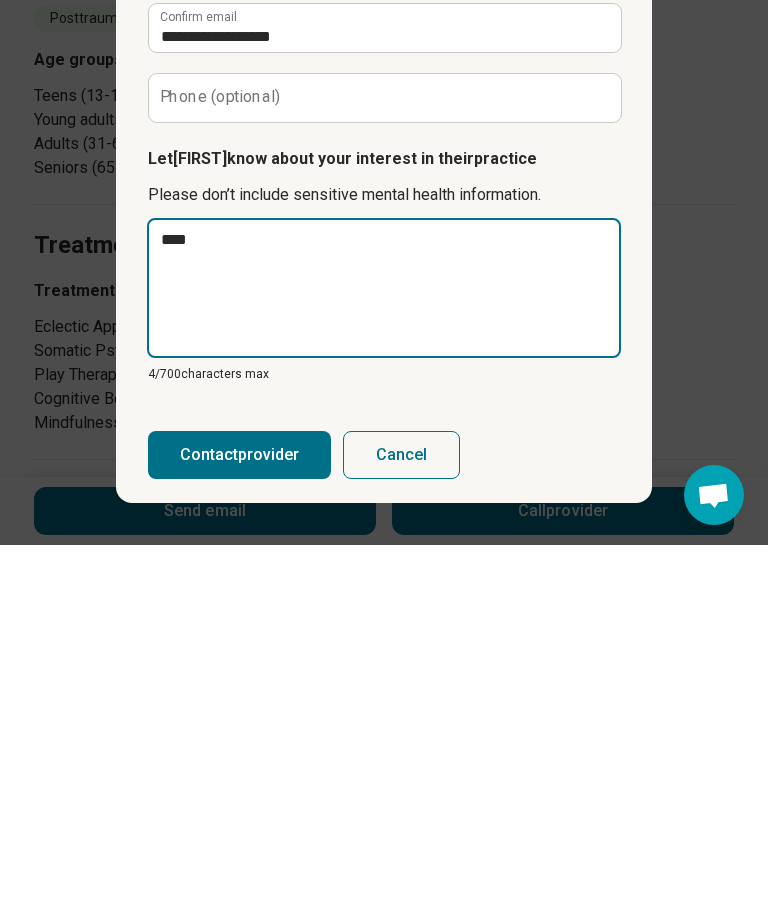 type on "*" 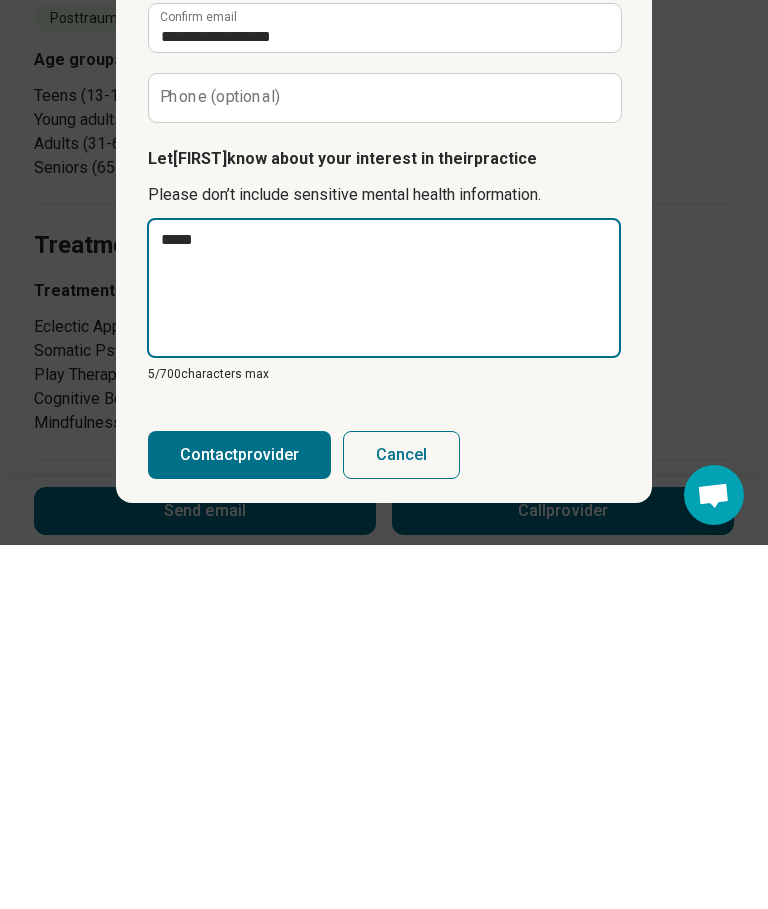 type on "*" 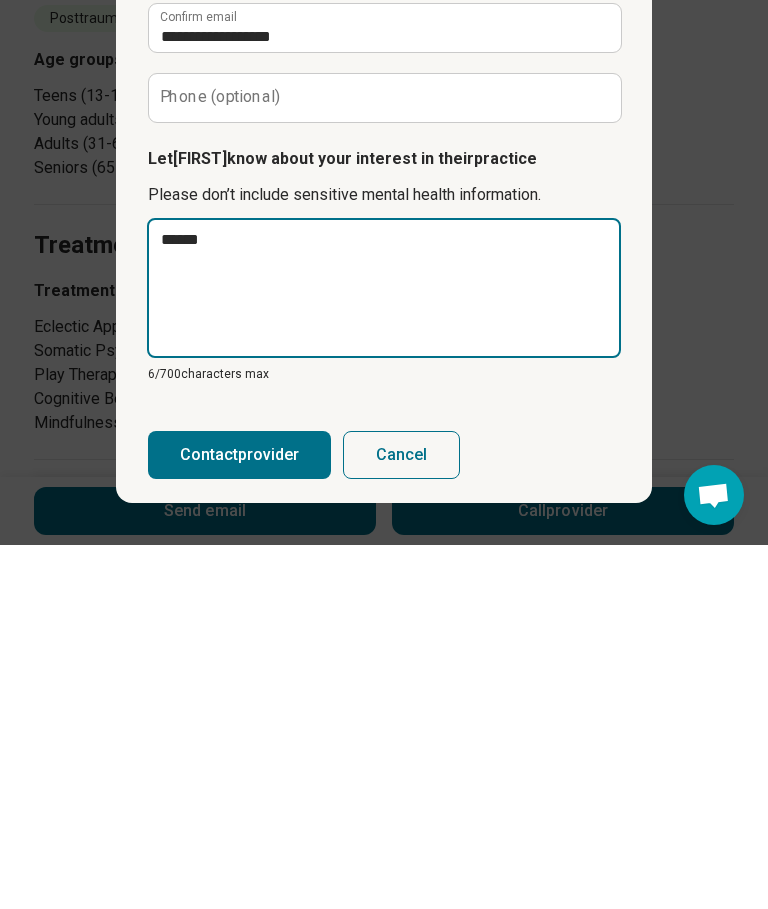 type on "*" 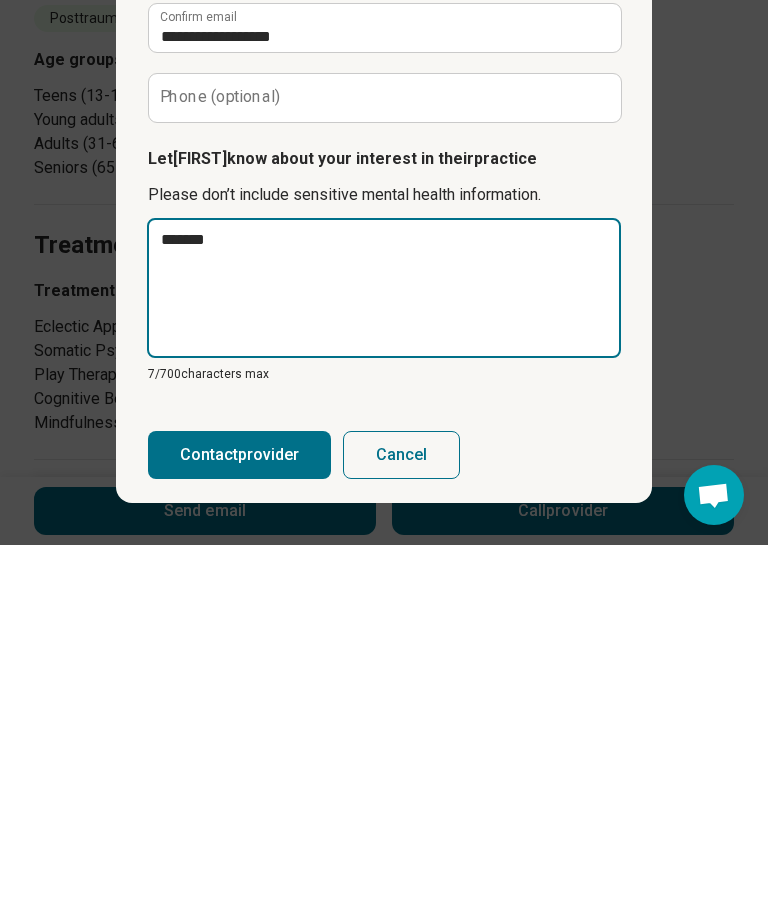 type on "*" 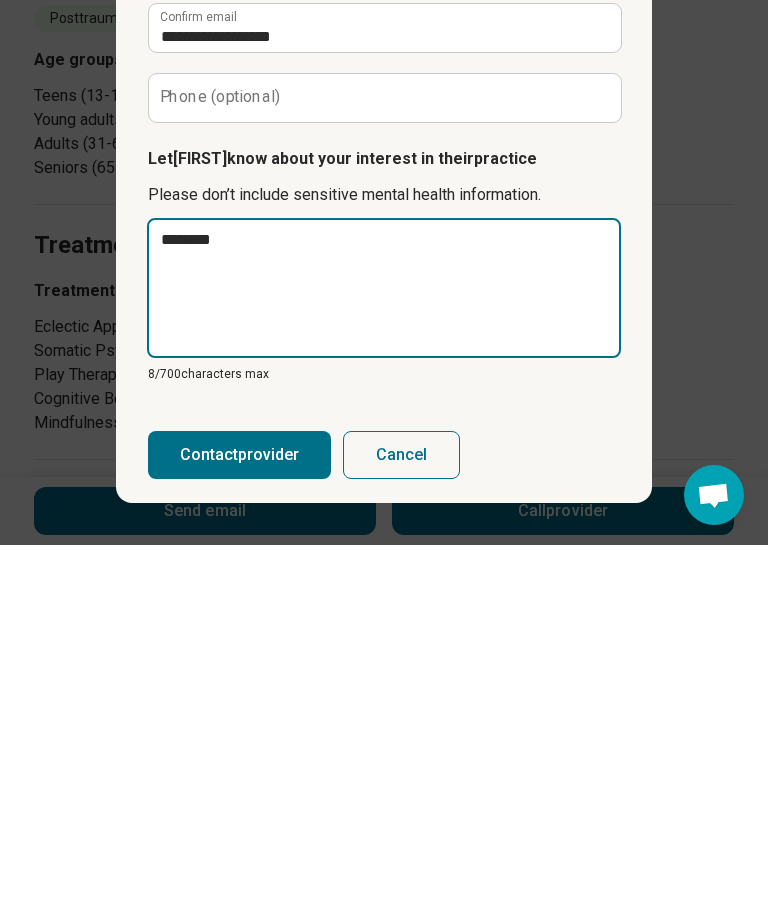 type on "*" 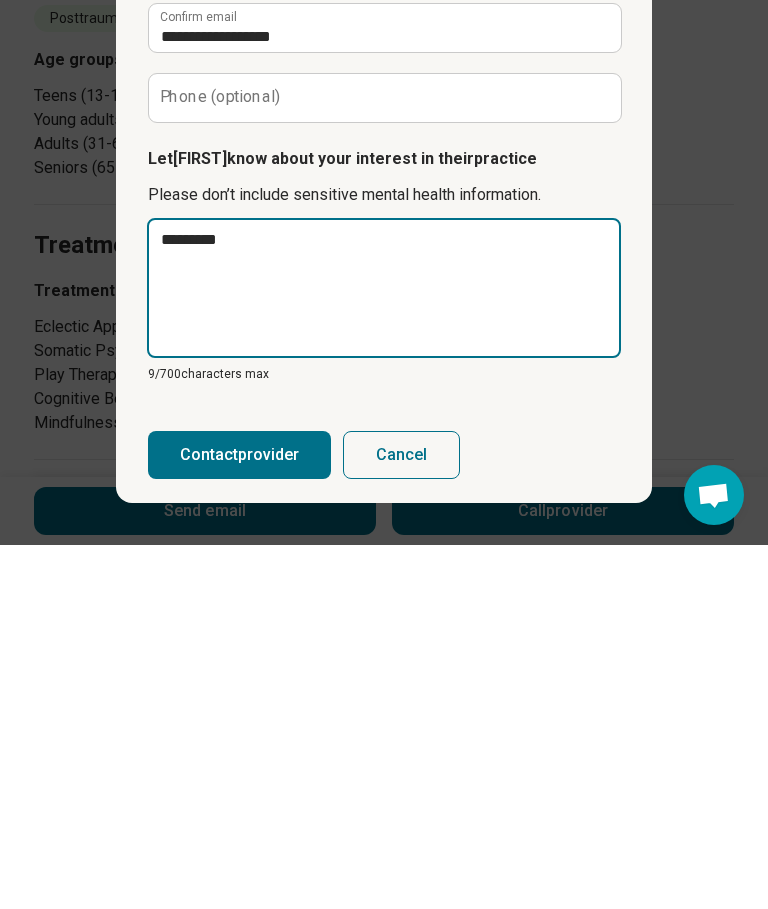 type on "*" 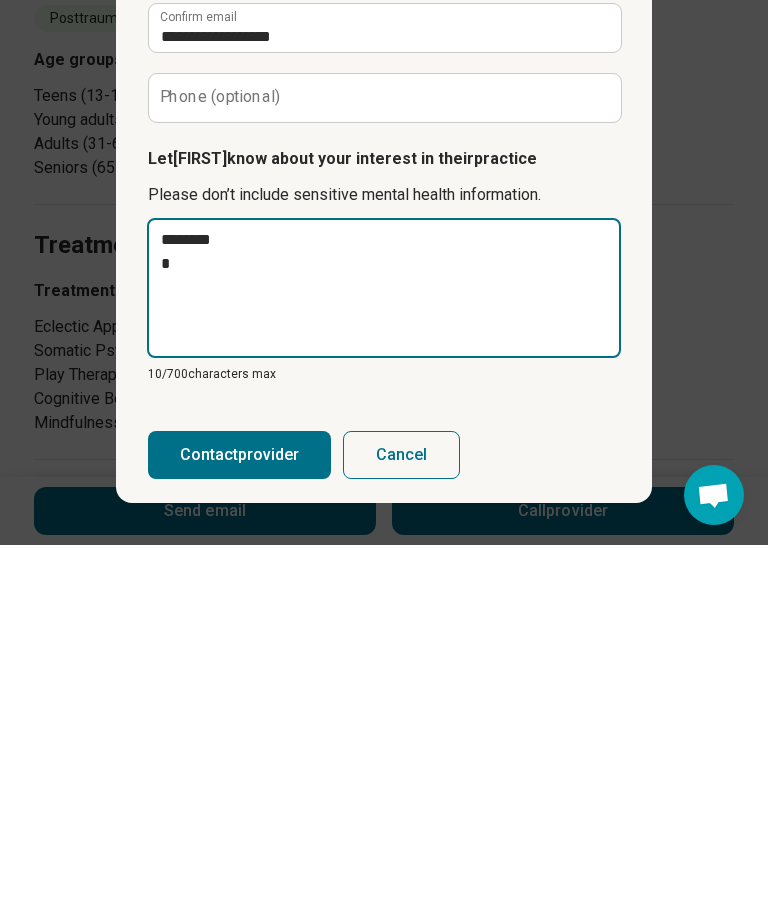 type on "*" 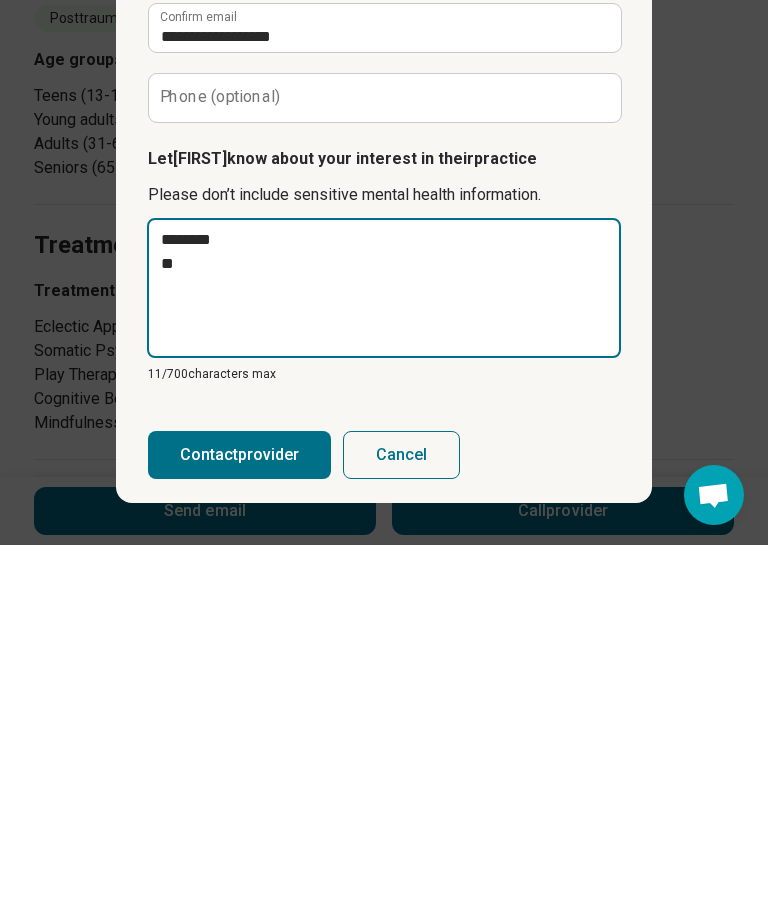 type on "*" 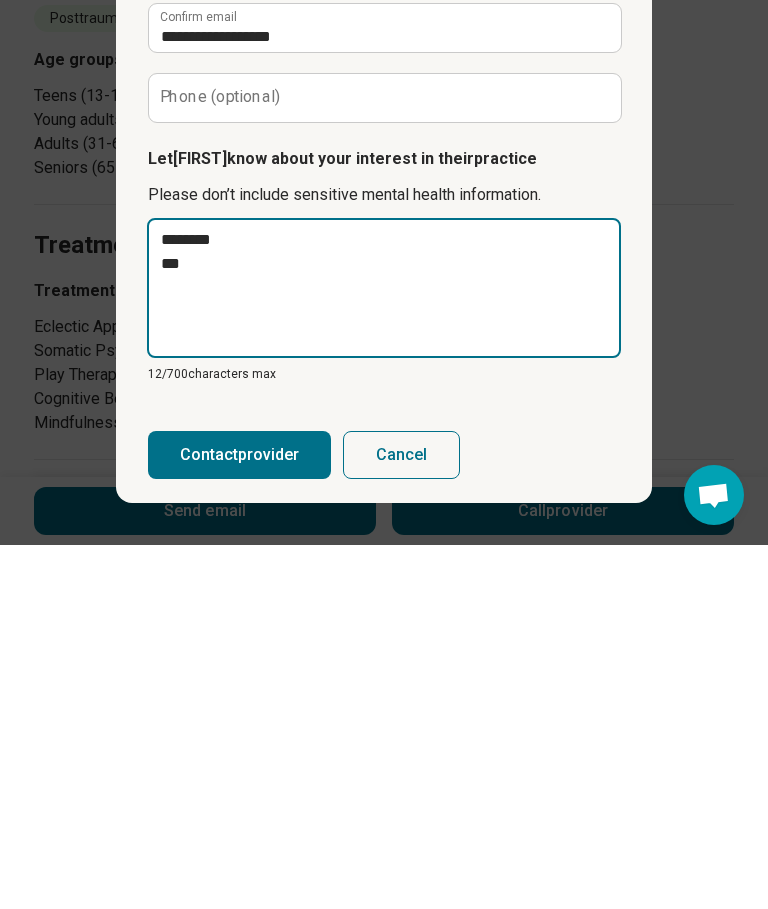 type on "*" 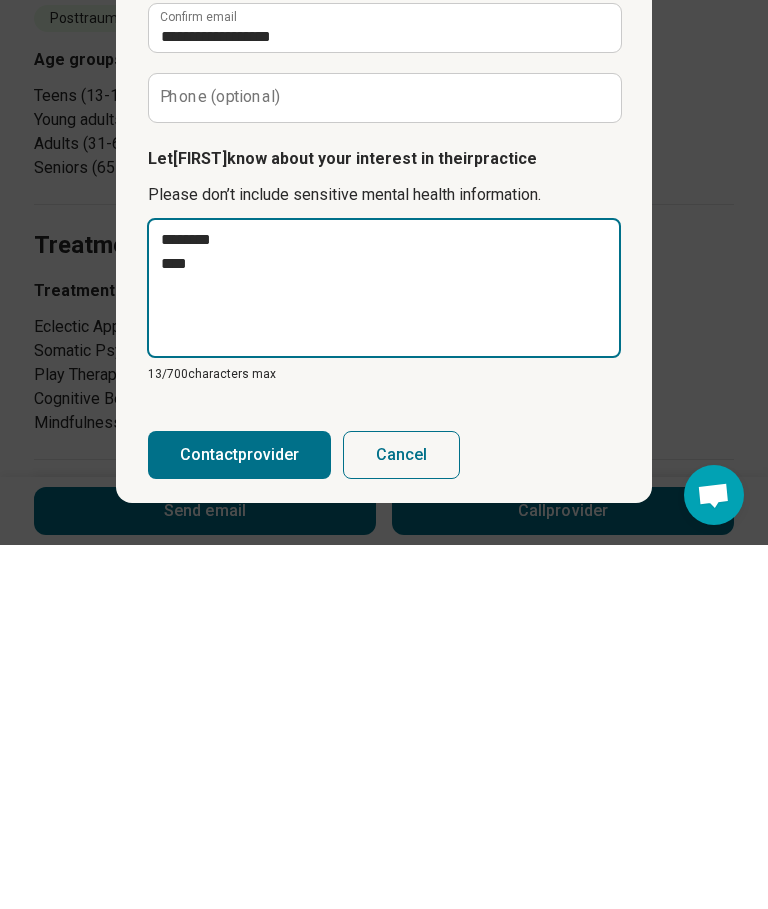 type on "*" 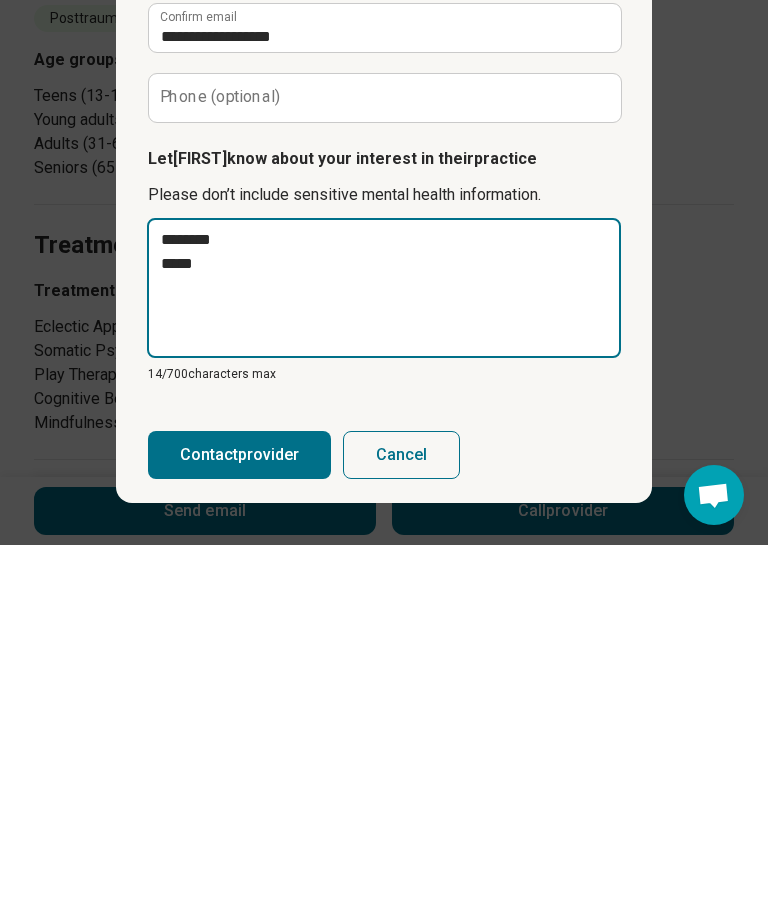 type on "*" 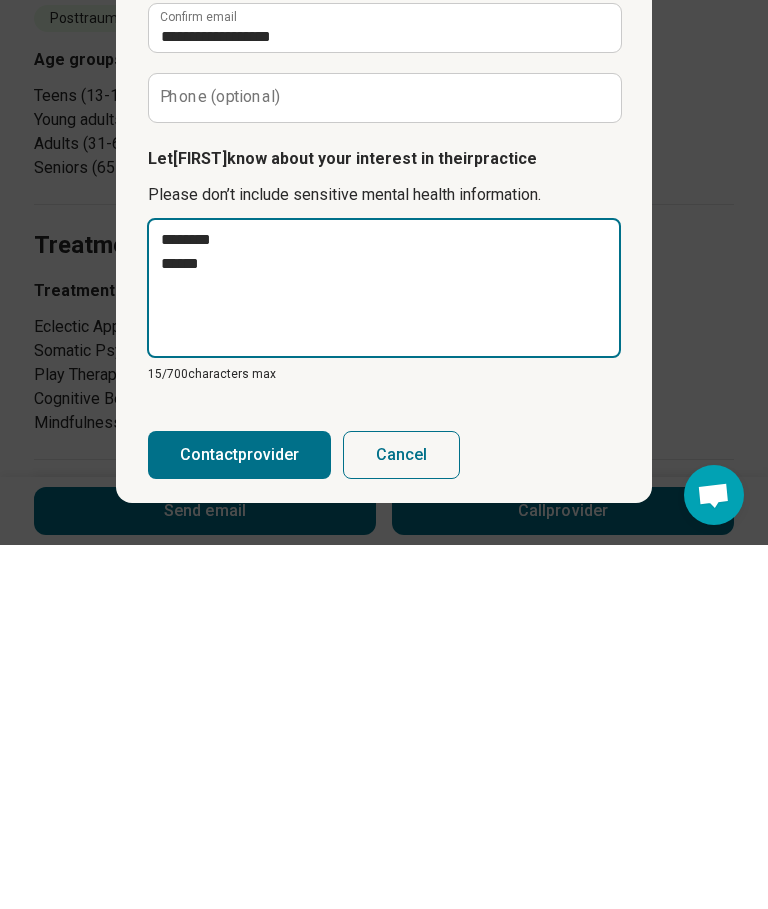 type on "********
****" 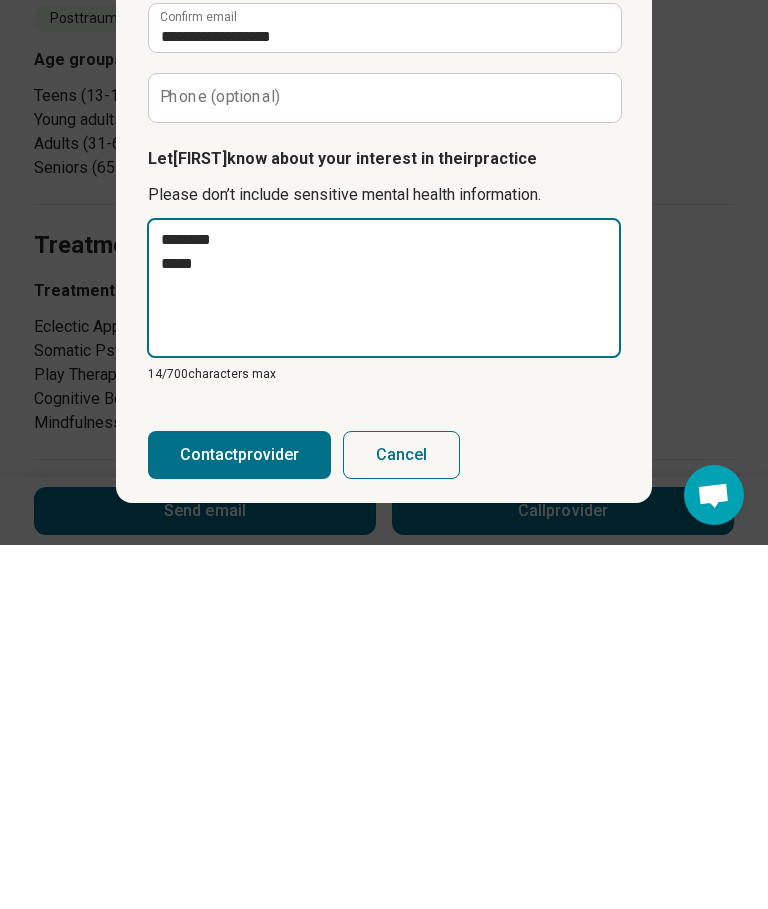type on "*" 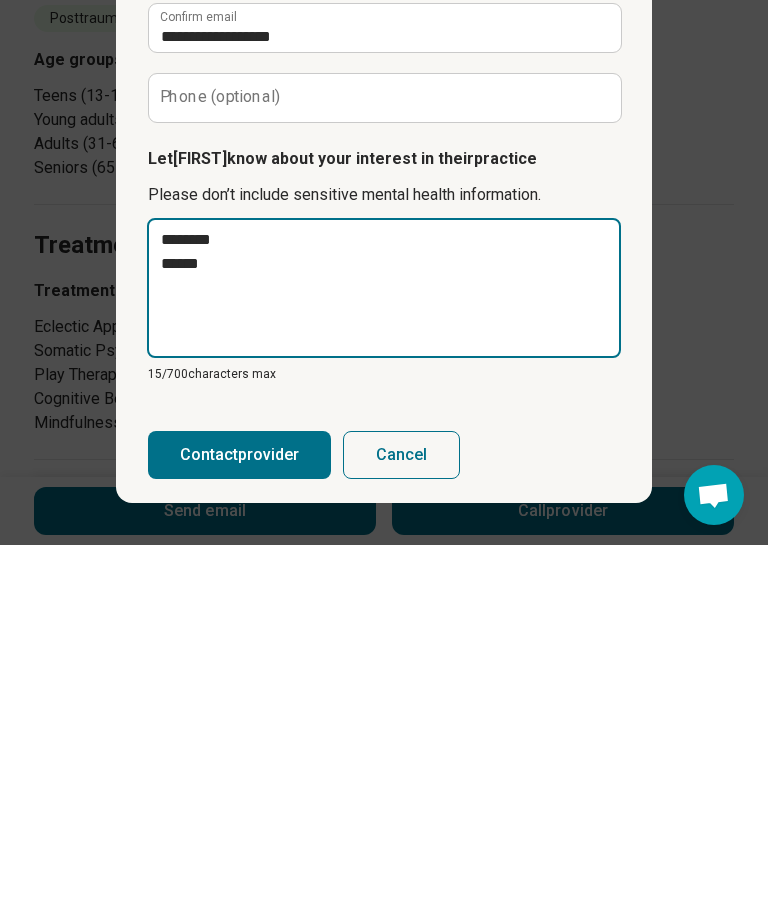 type on "*" 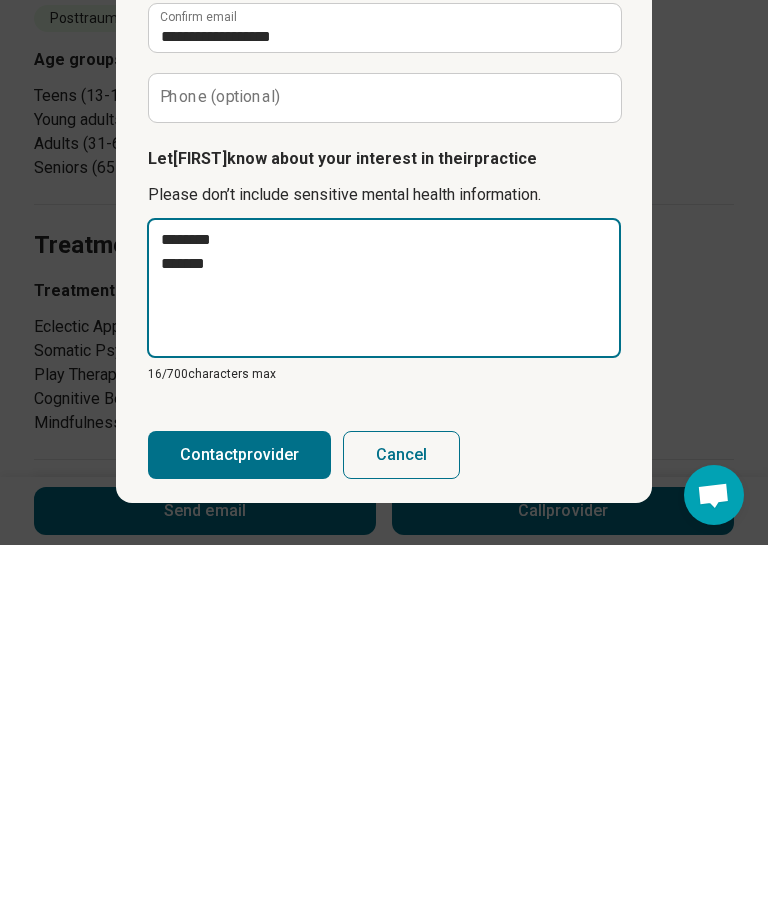 type on "*" 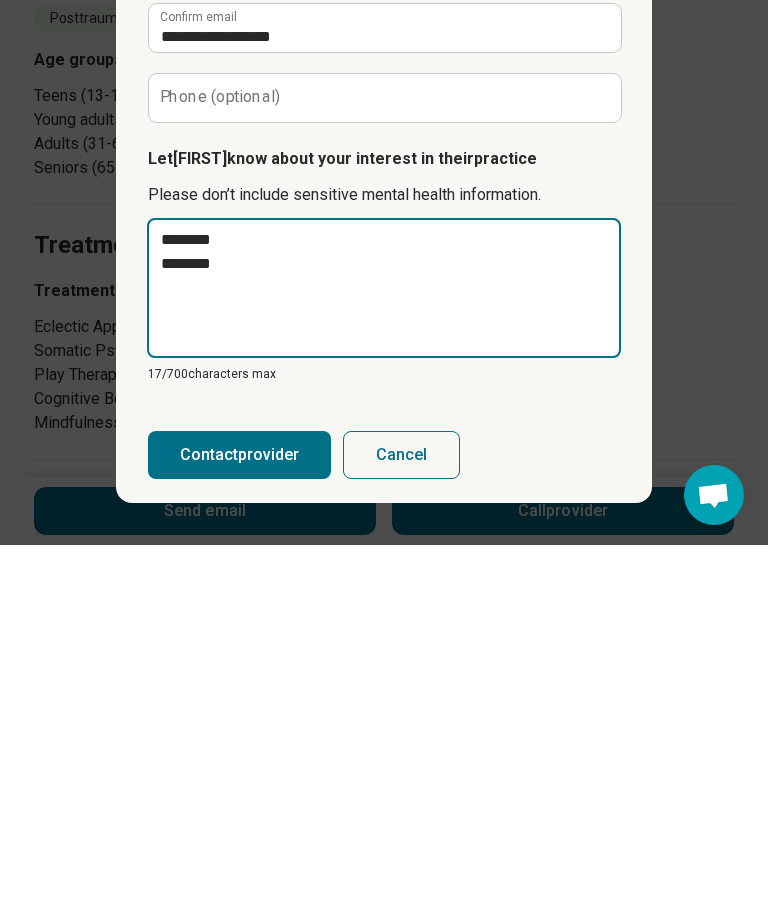 type on "*" 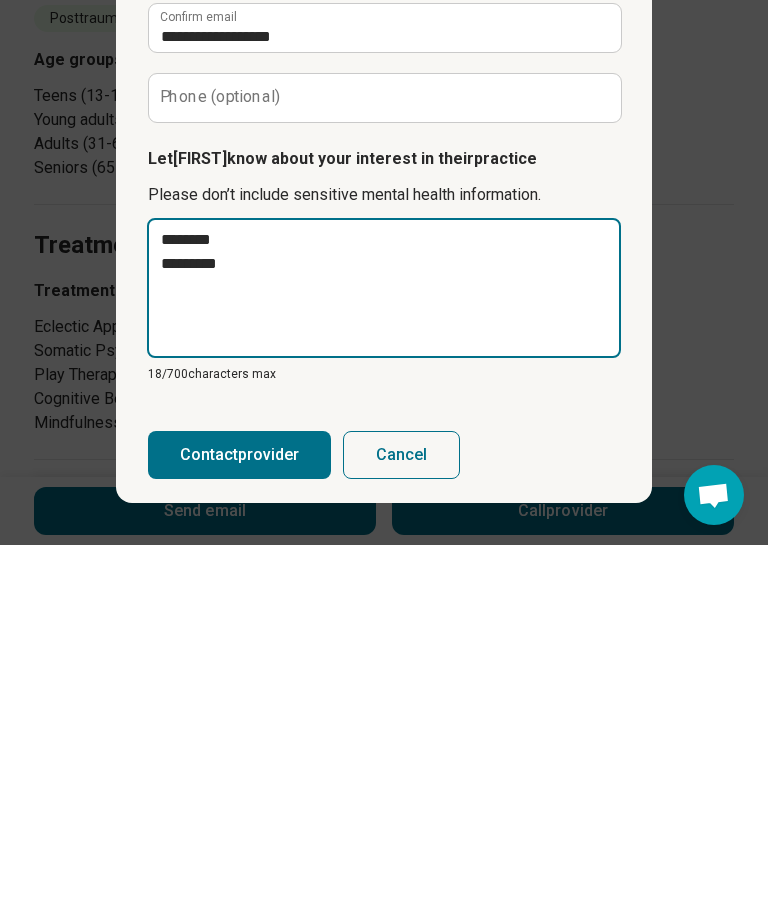 type on "*" 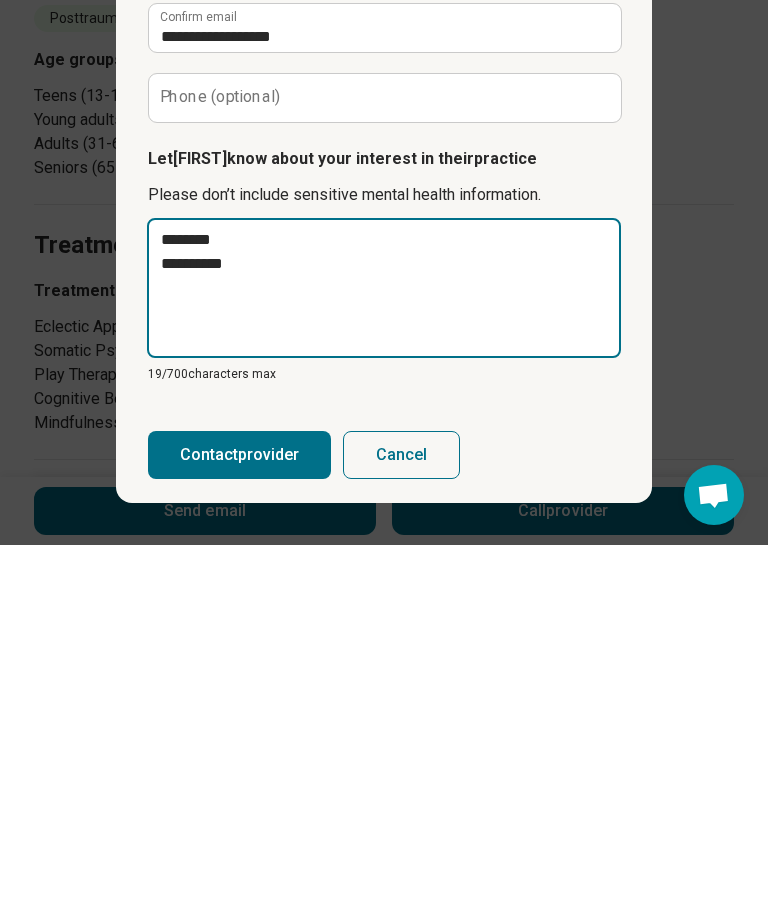 type on "*" 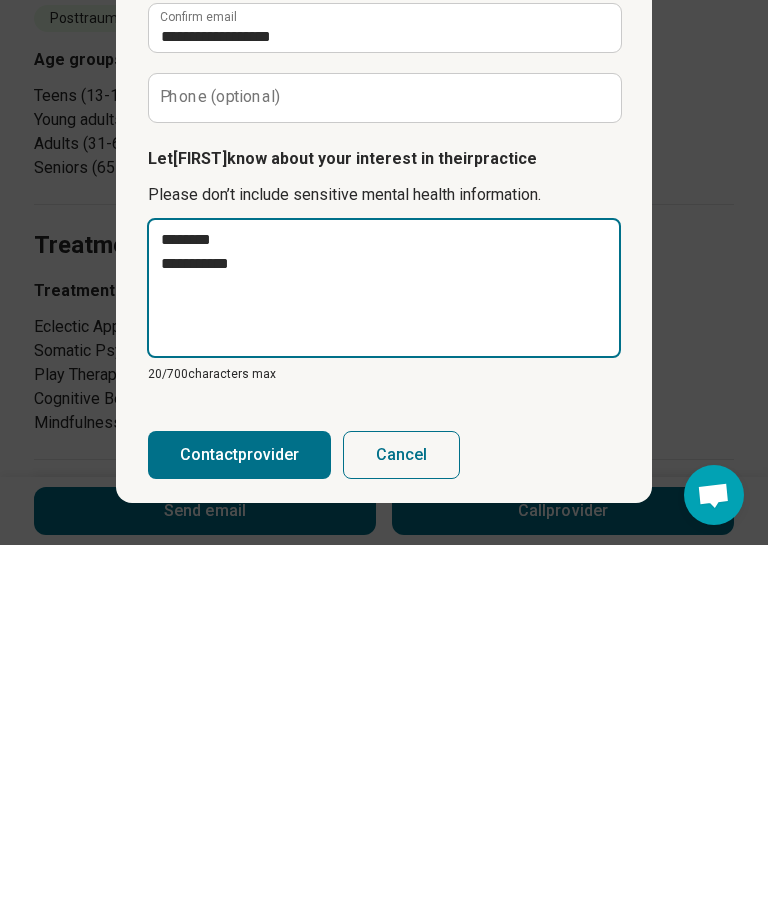 type on "*" 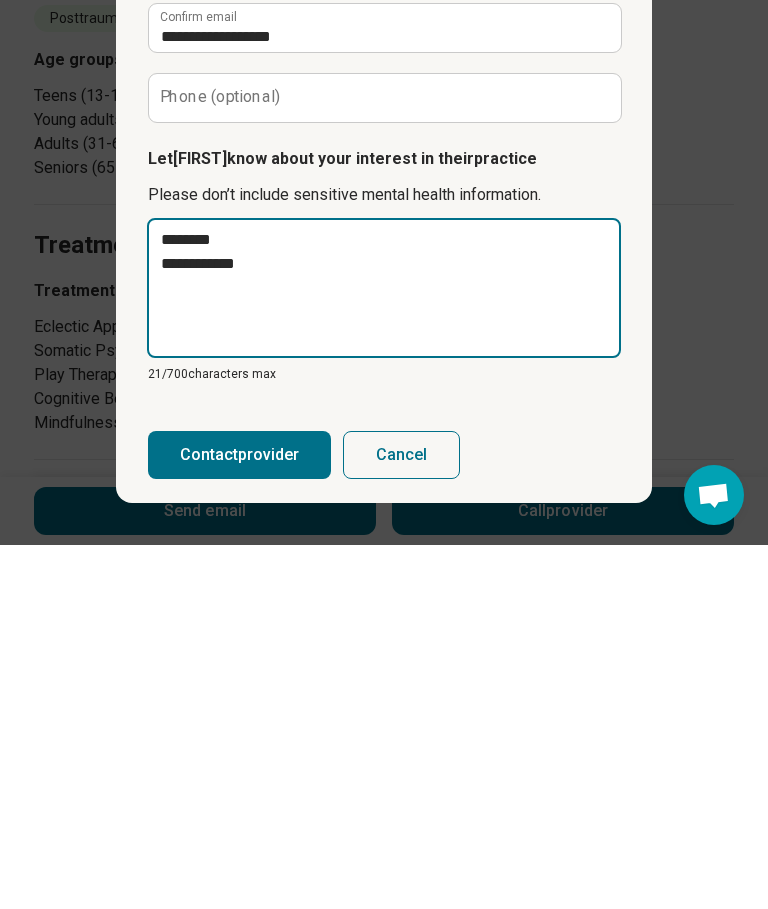 type on "*" 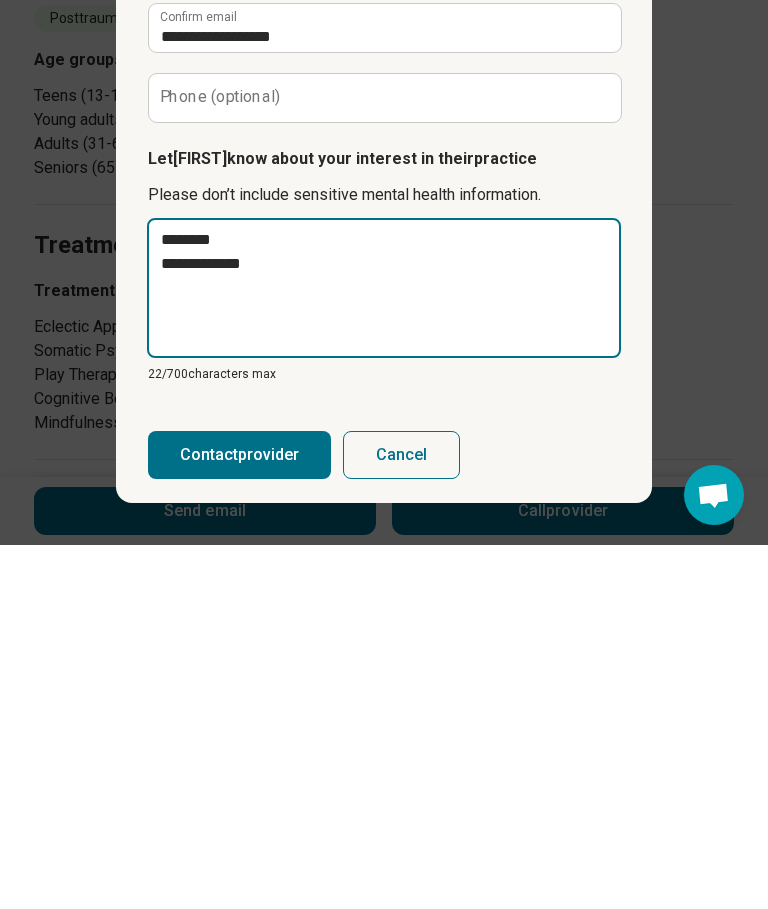 type on "*" 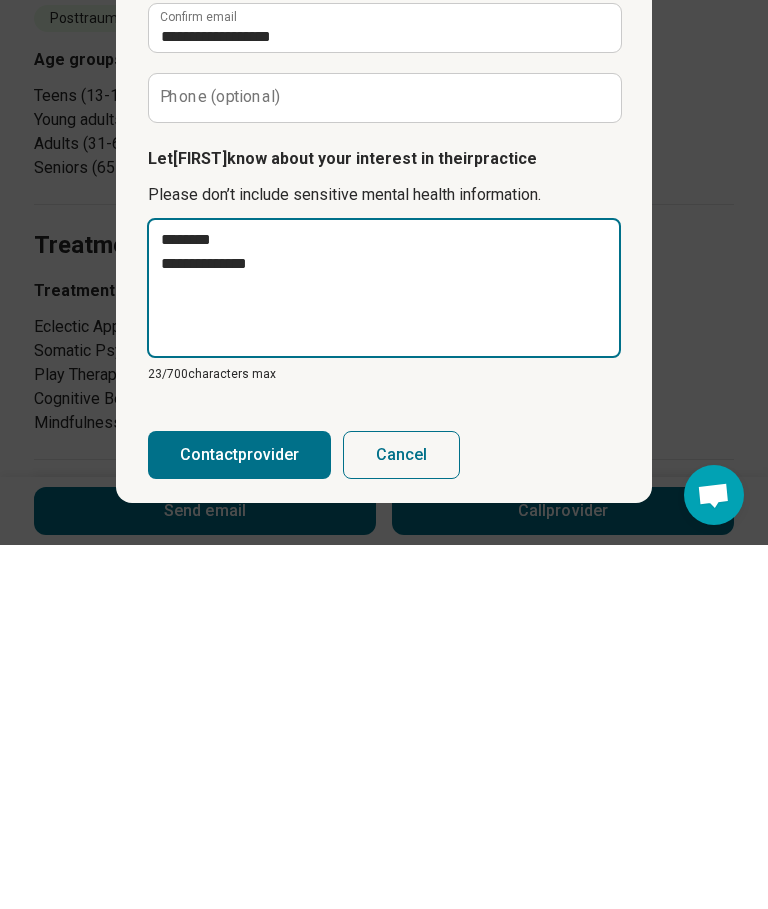type on "*" 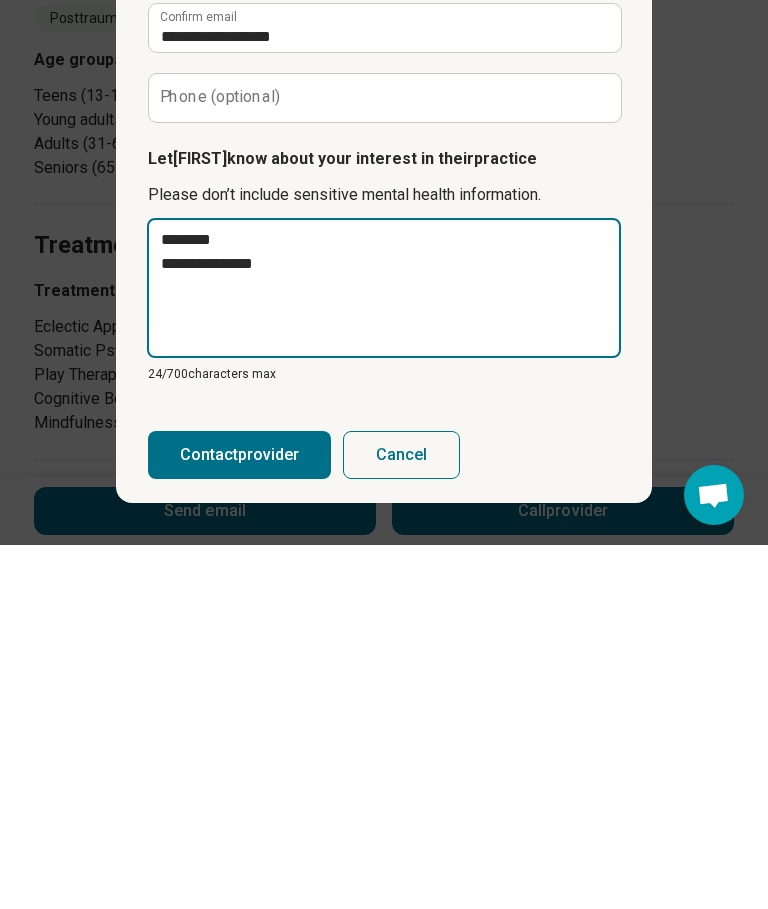 type on "*" 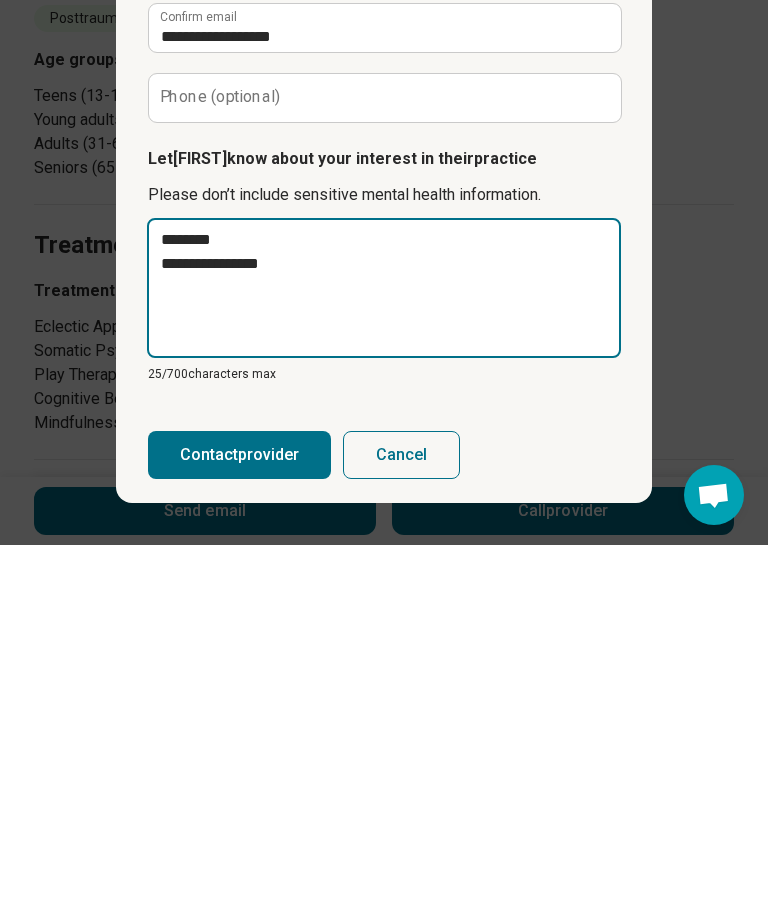 type on "*" 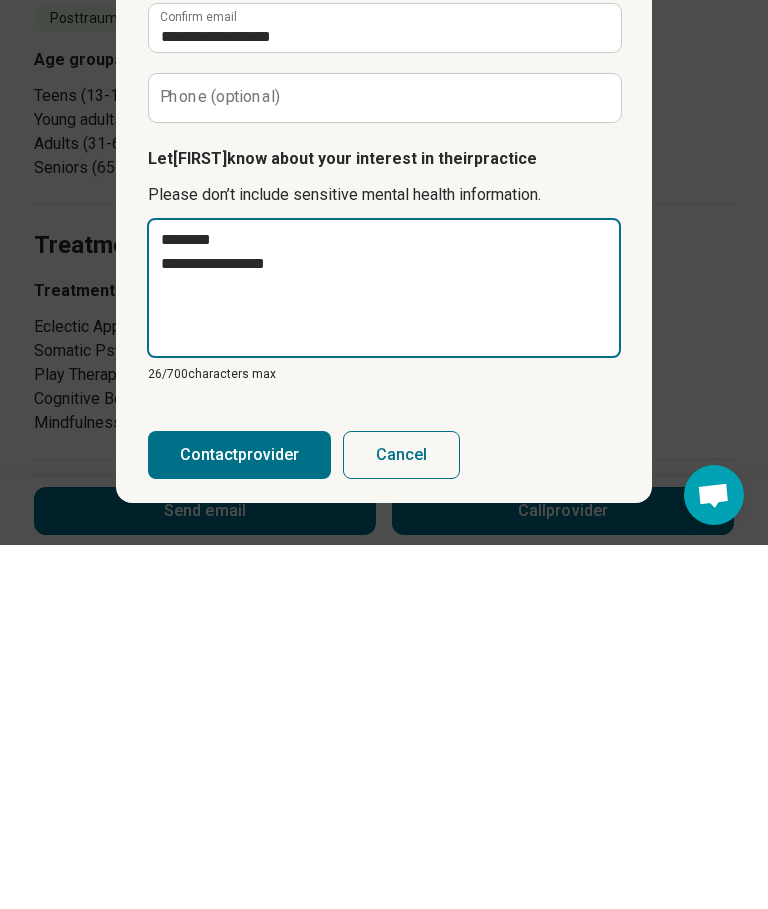 type on "*" 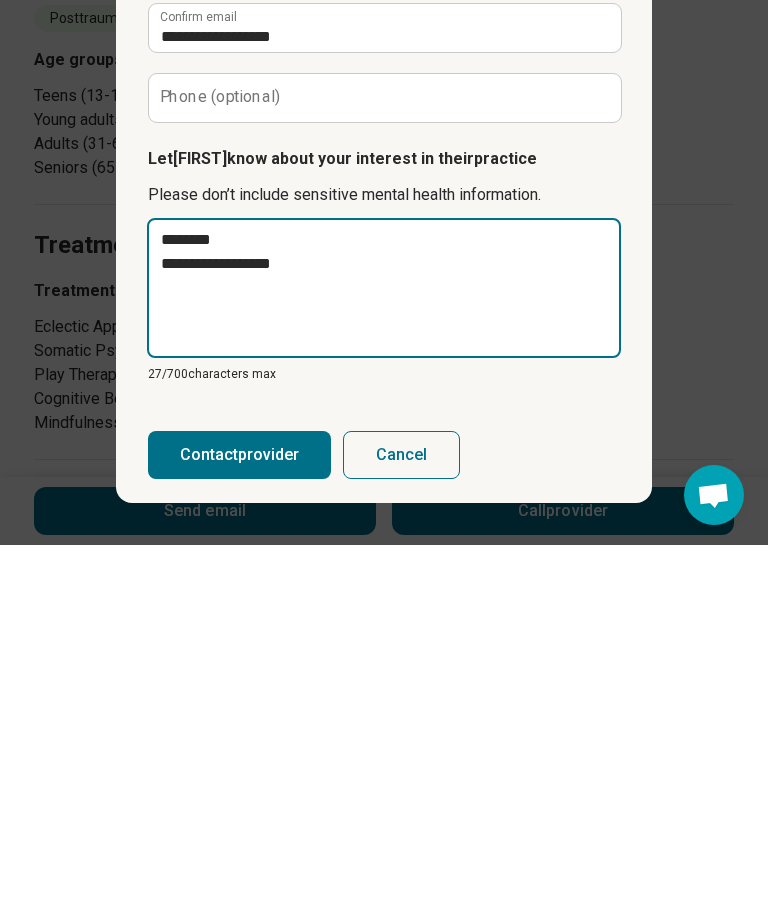 type on "*" 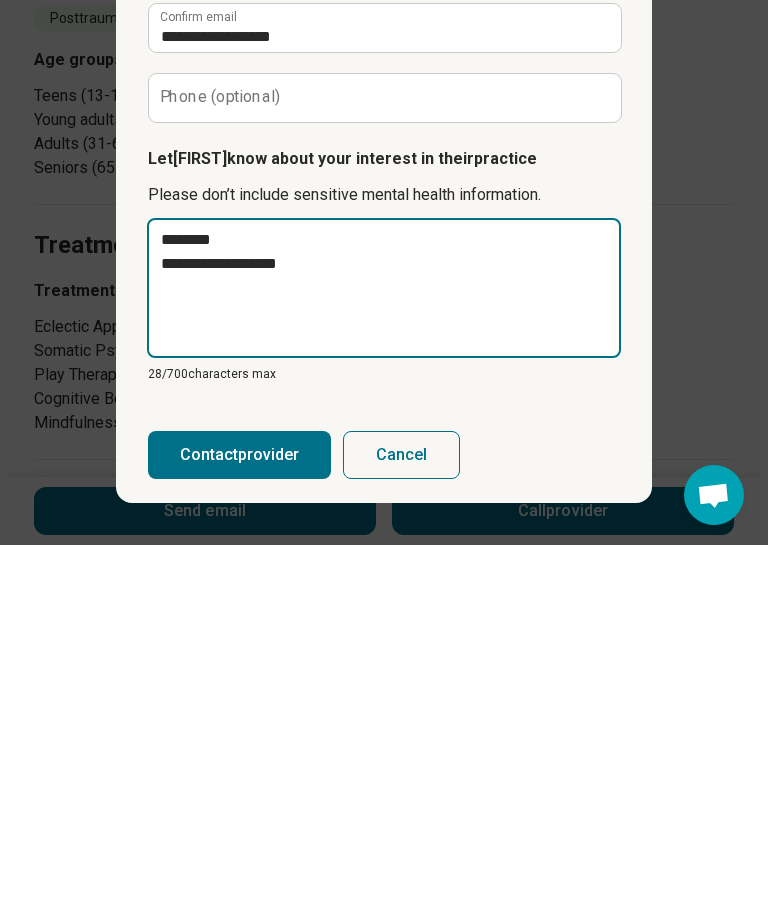 type on "*" 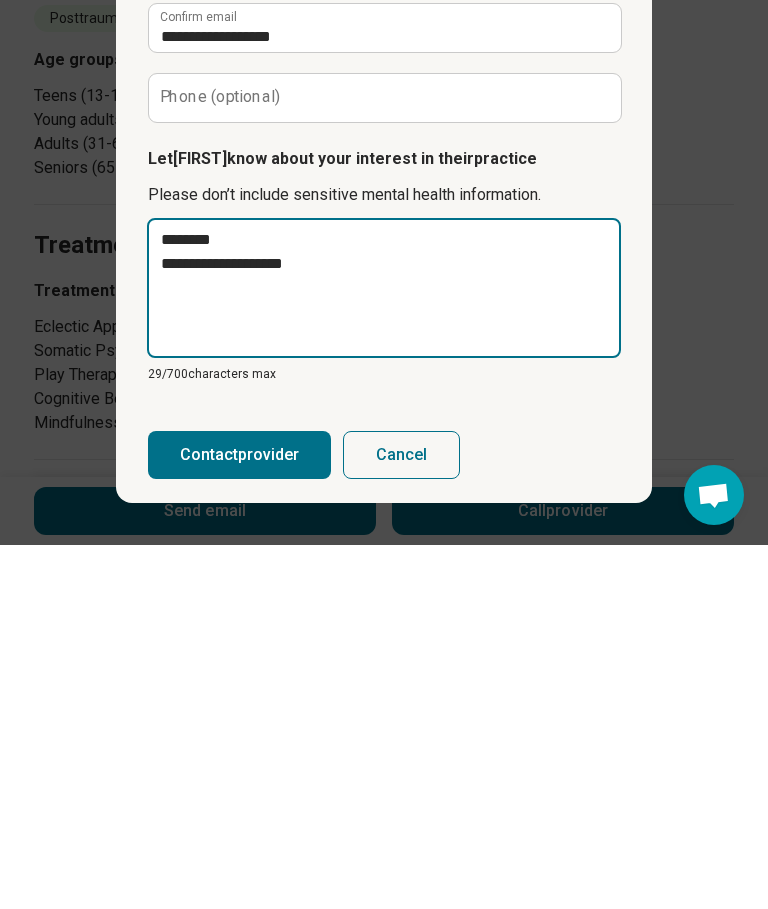 type on "**********" 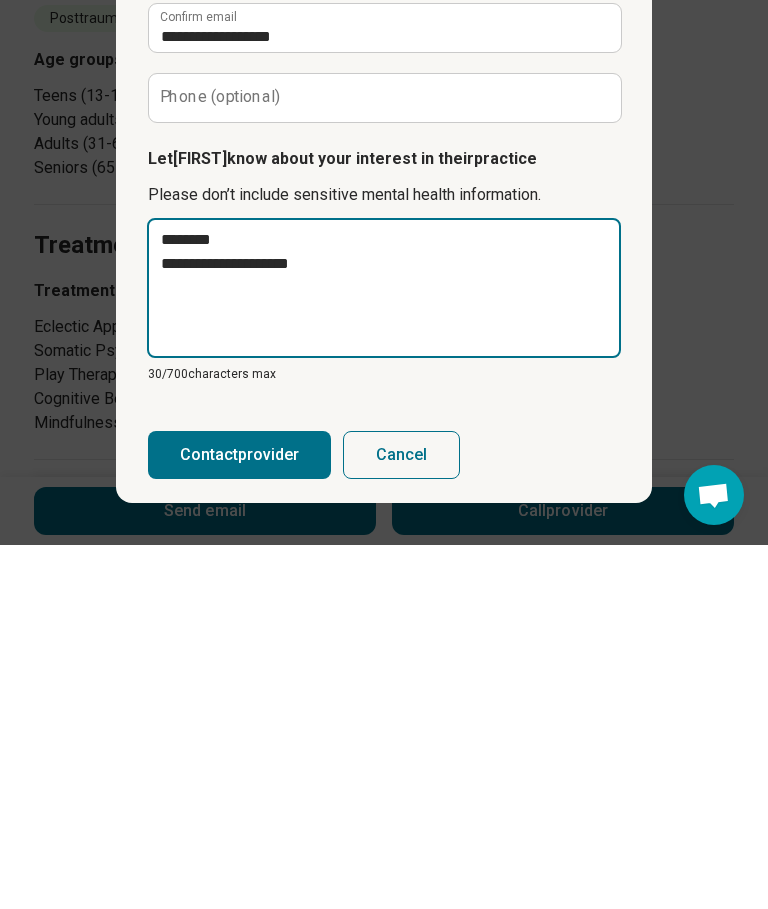 type on "*" 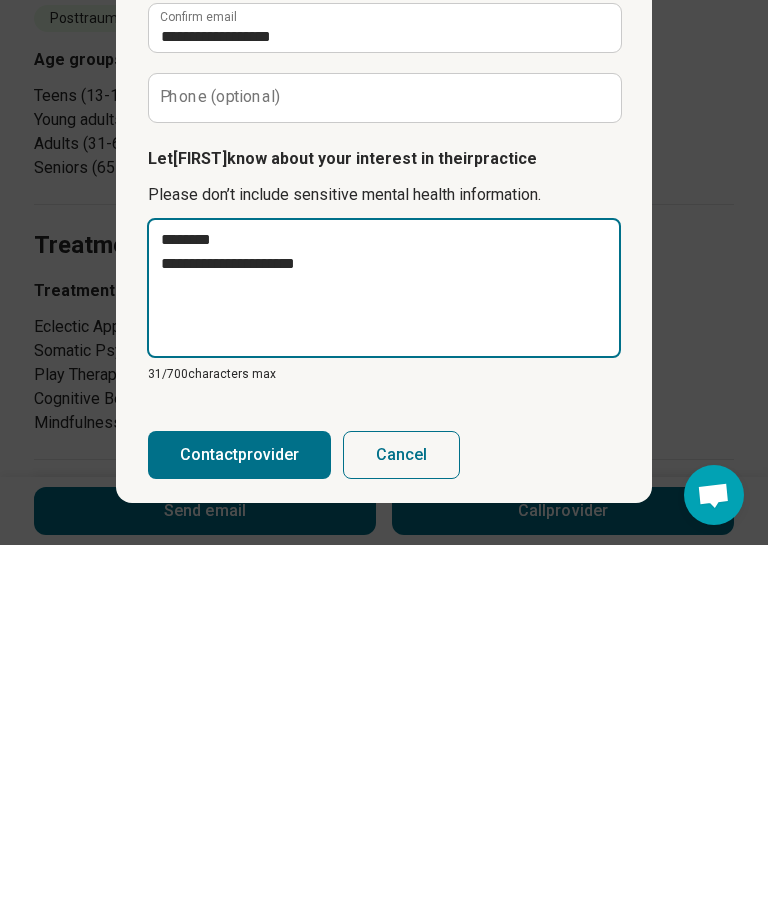type on "*" 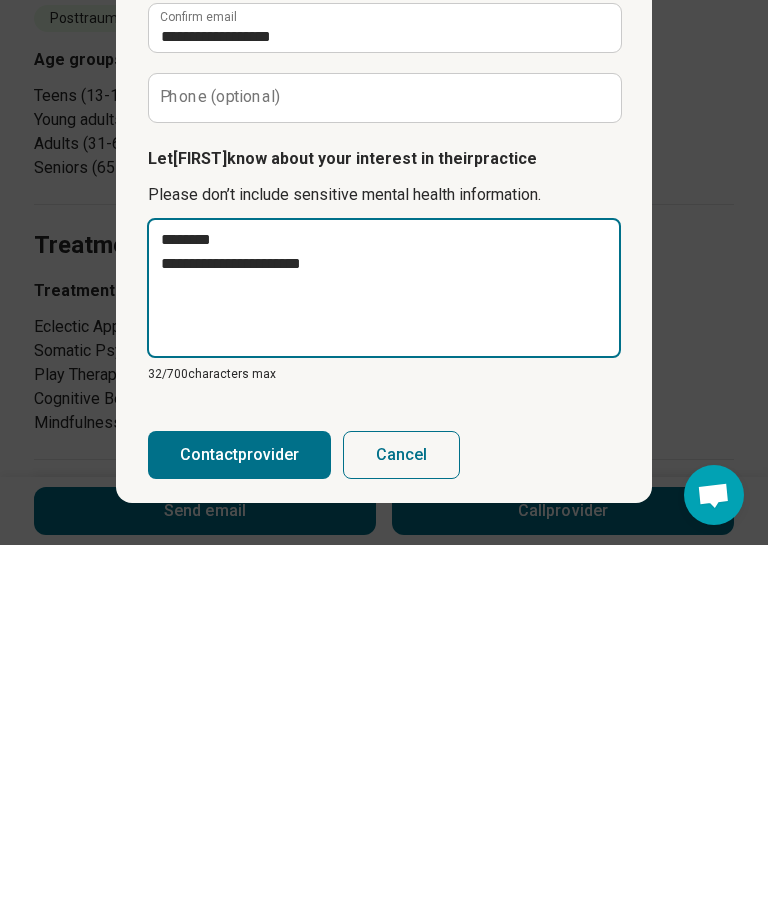 type on "**********" 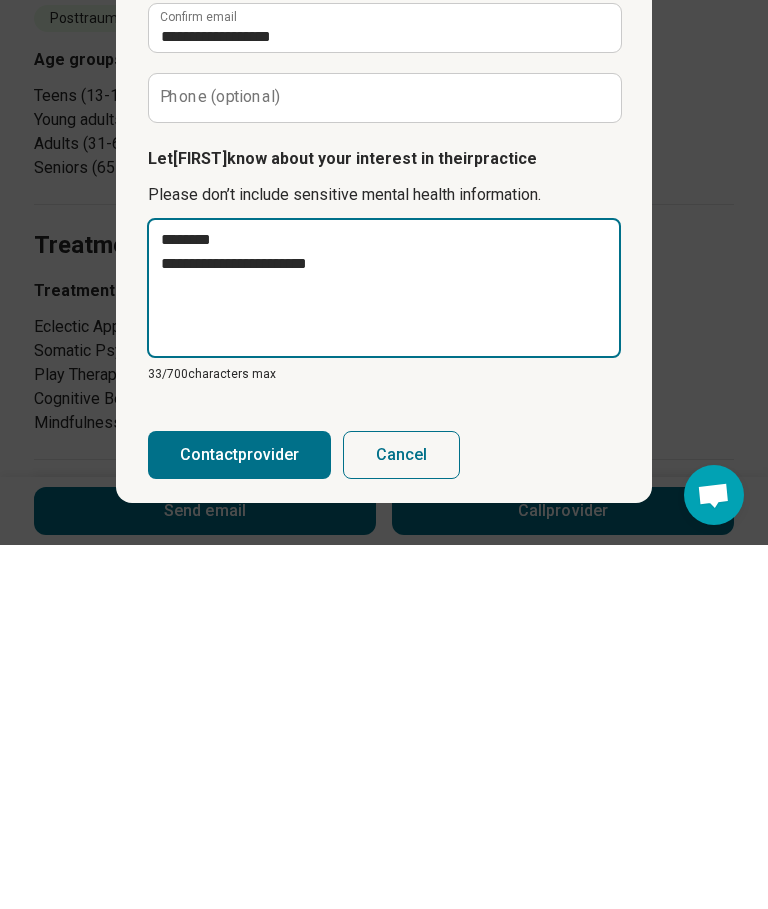 type on "*" 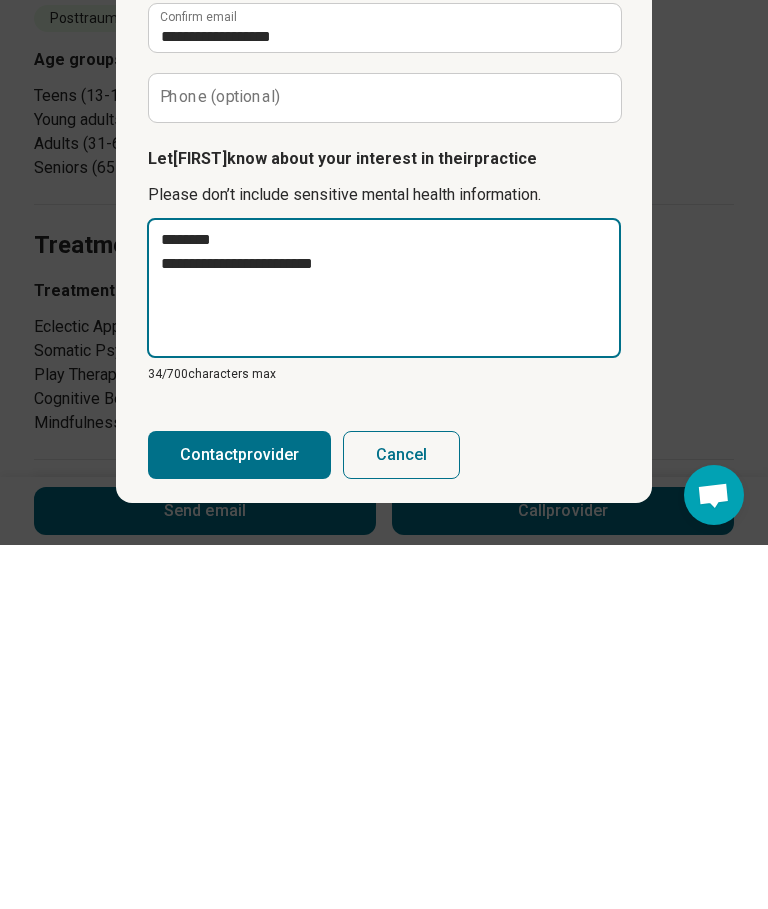 type on "*" 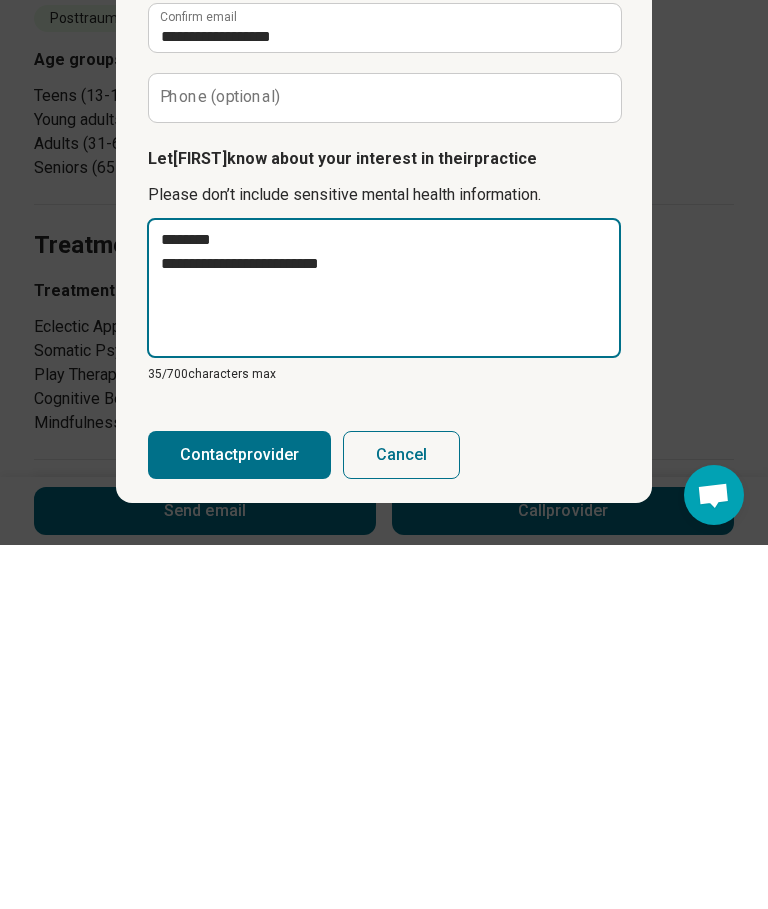 type on "*" 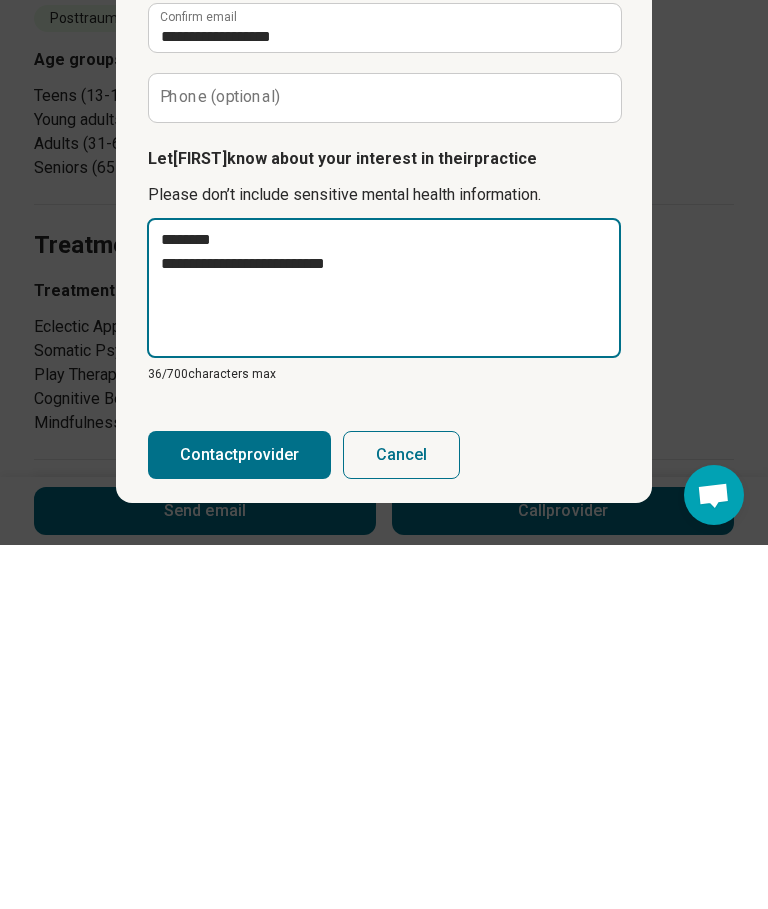 type on "*" 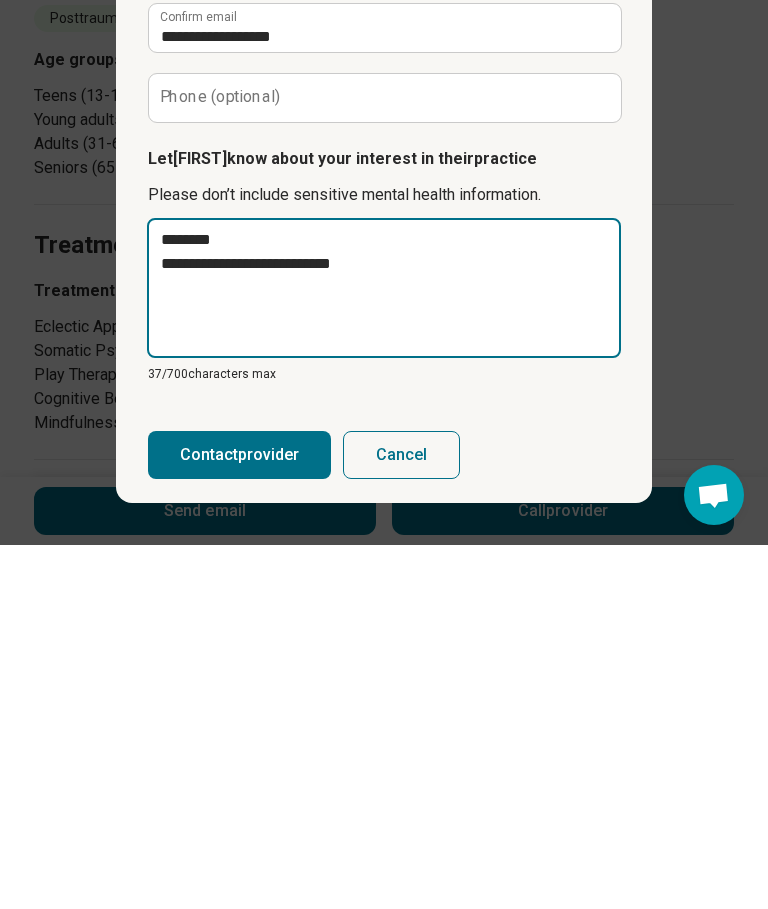 type on "*" 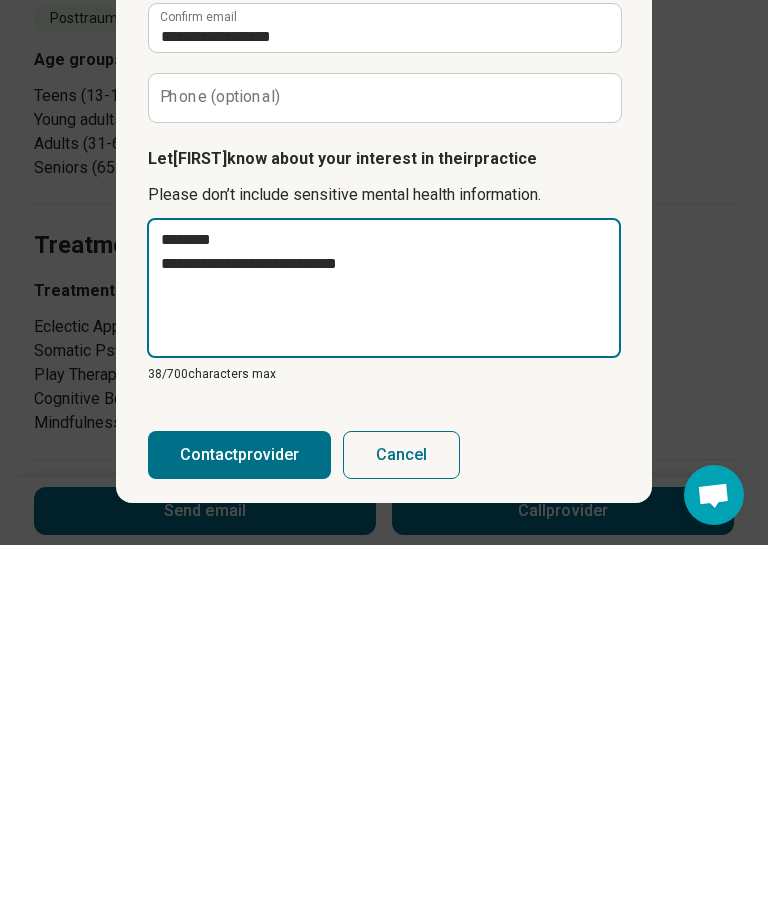 type on "*" 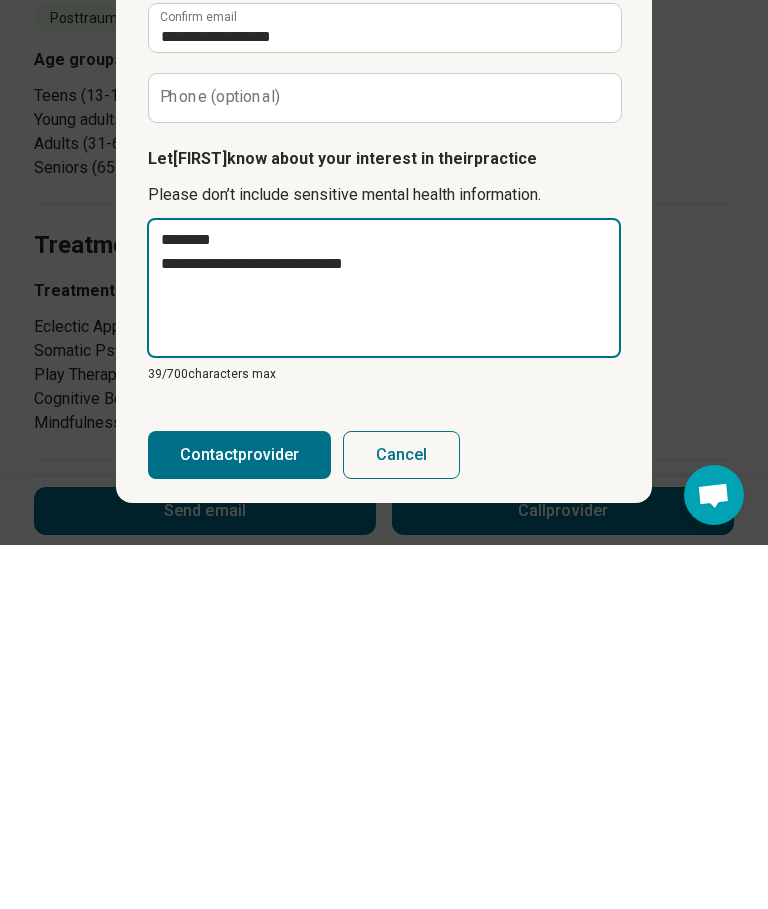 type on "*" 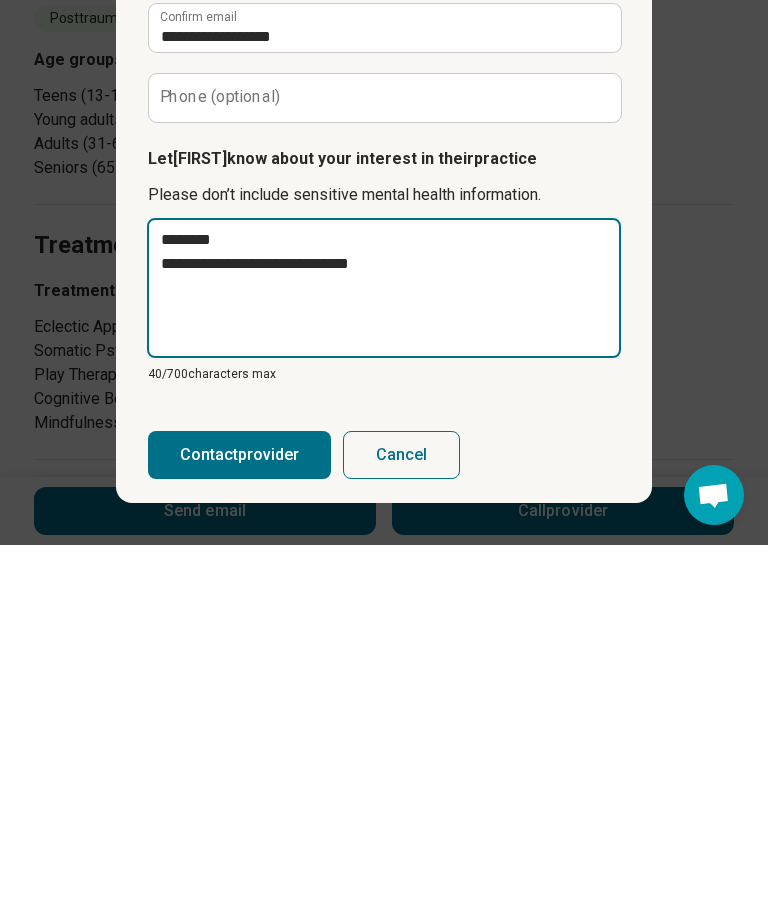 type on "*" 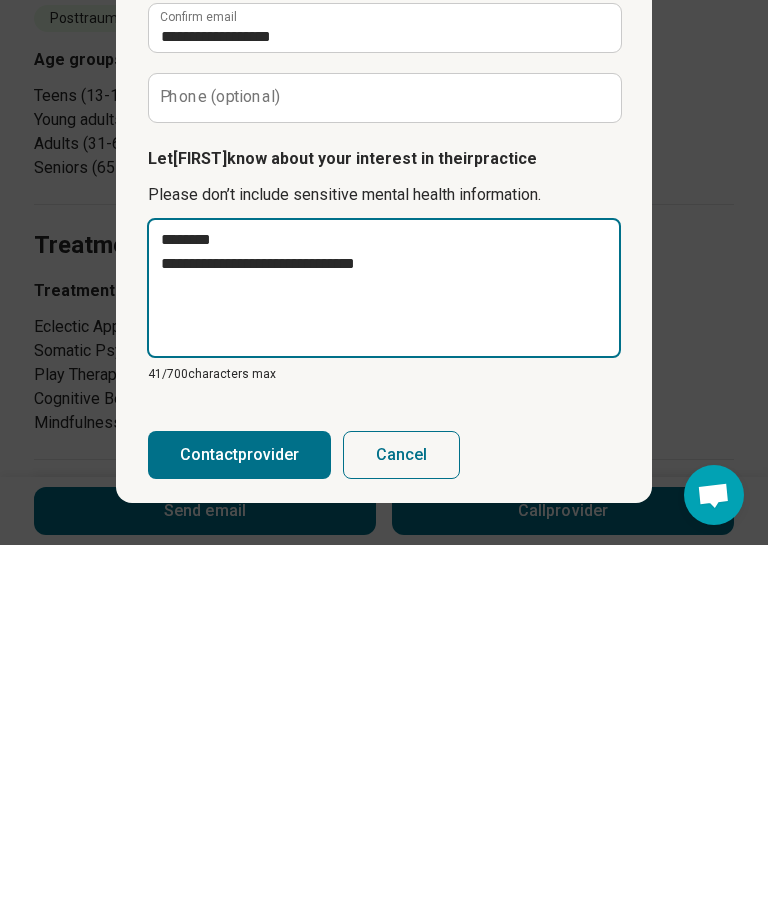 type on "*" 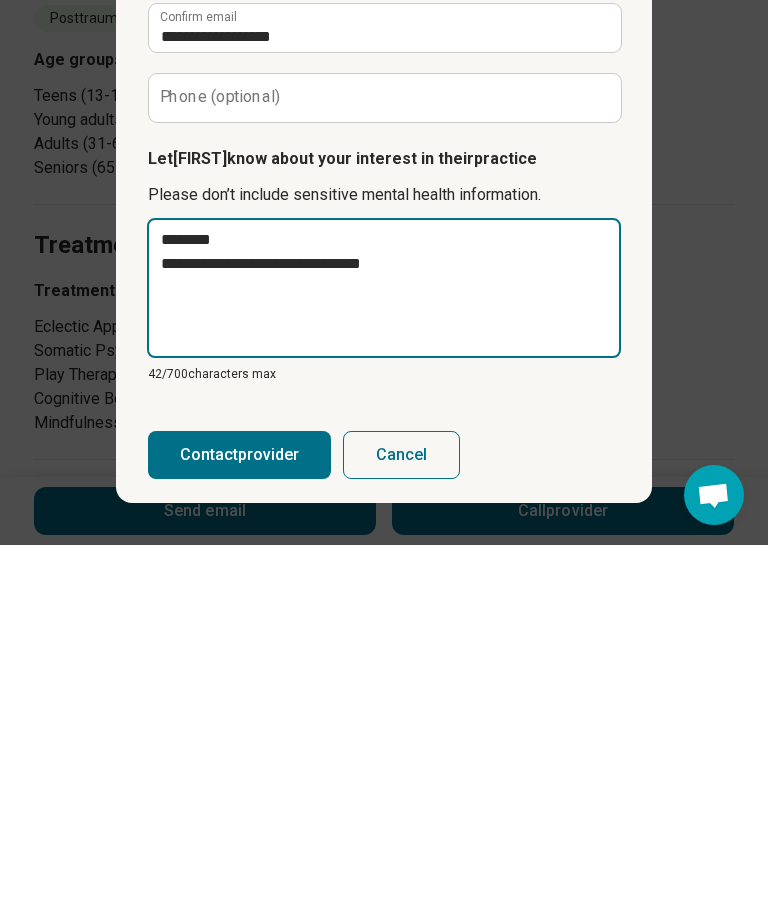 type on "*" 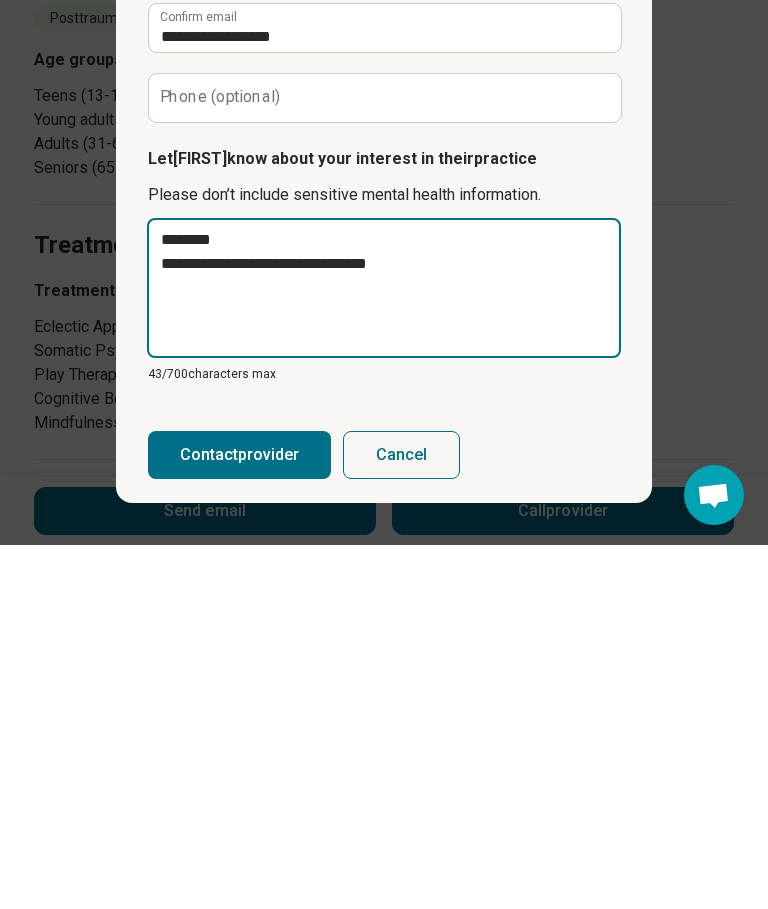 type on "*" 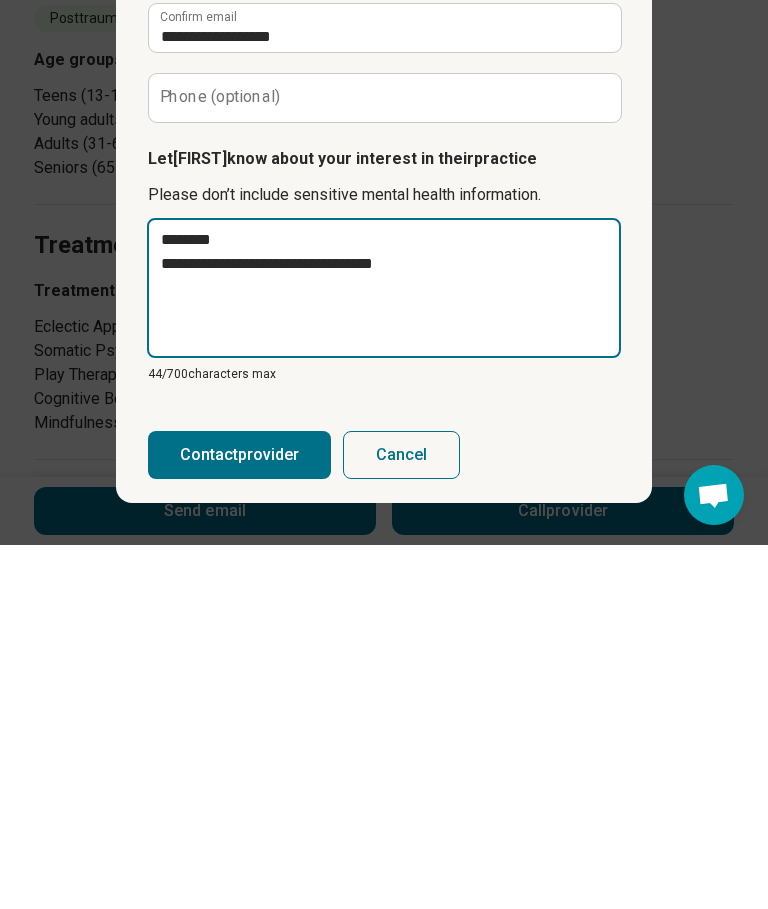 type on "*" 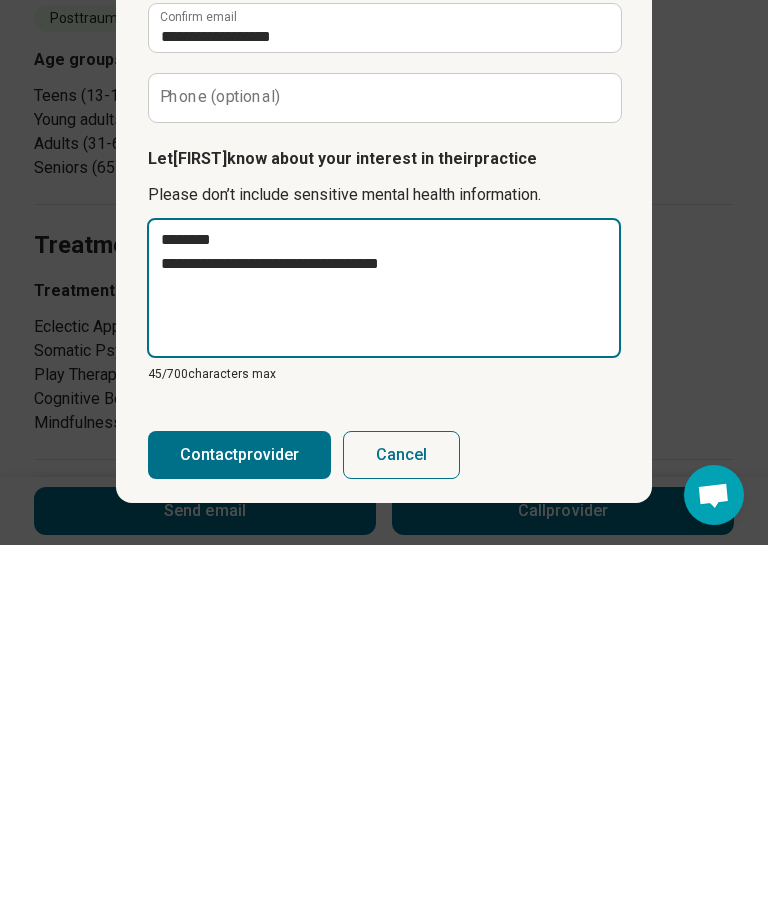 type on "*" 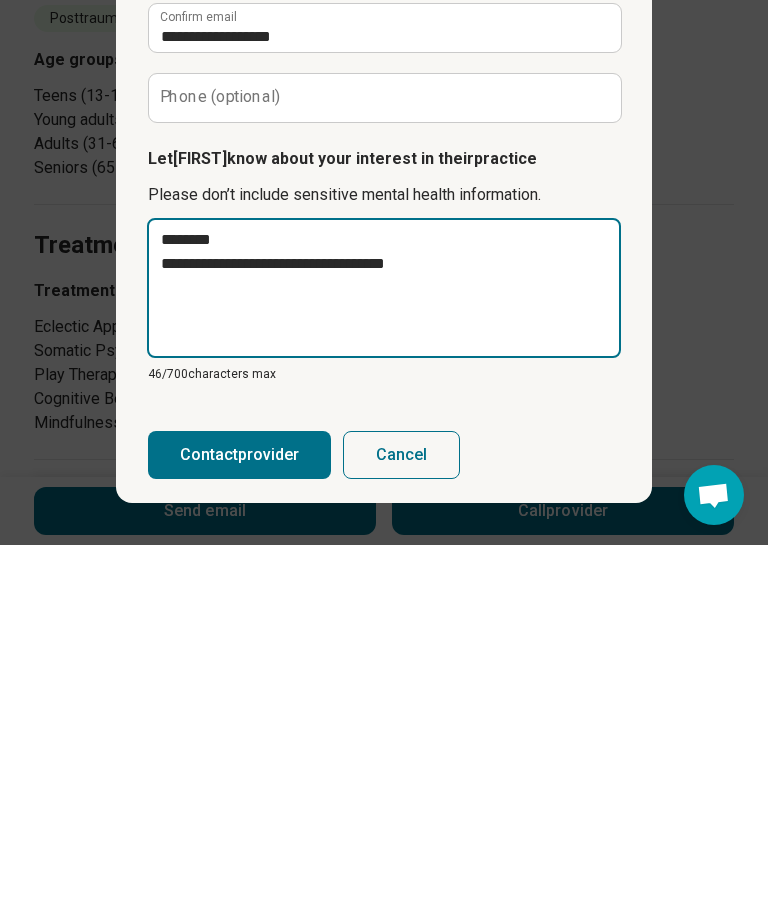 type on "*" 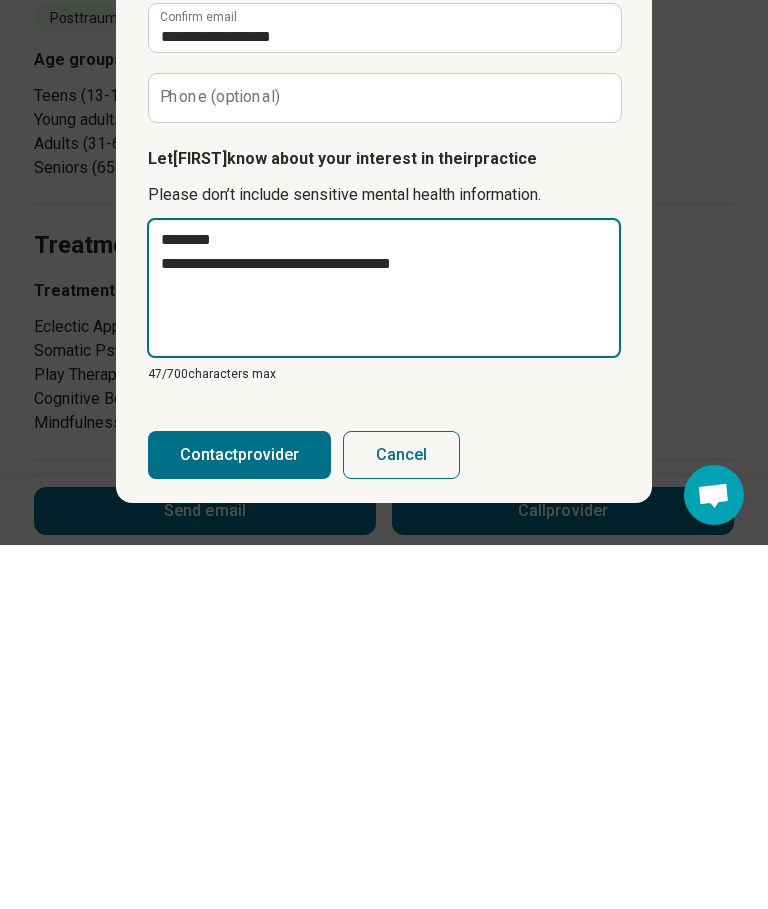 type on "*" 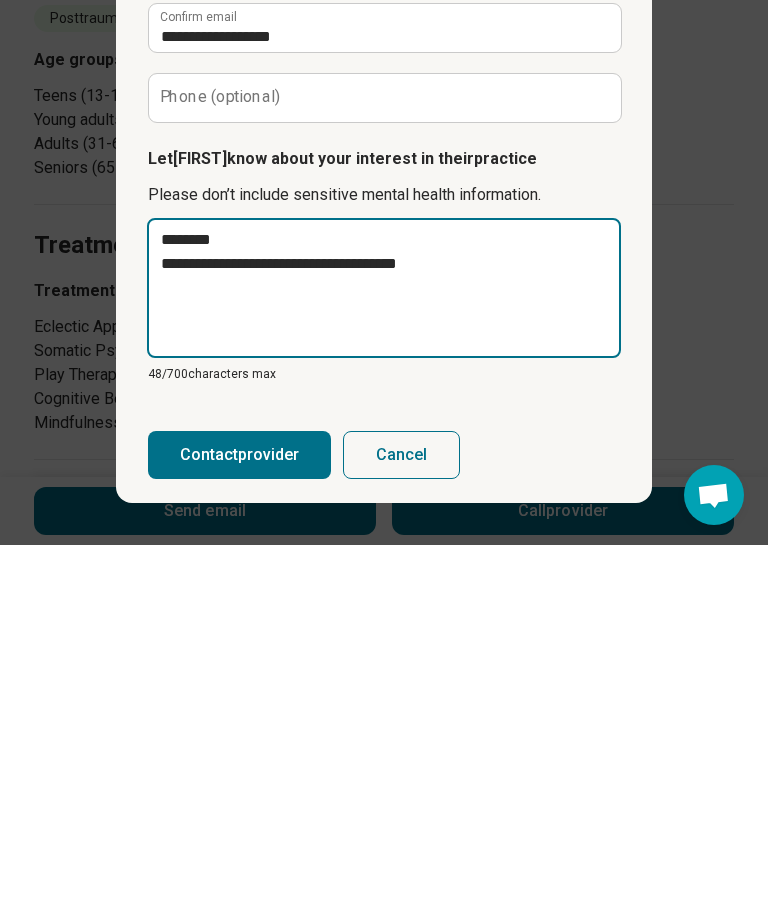 type on "**********" 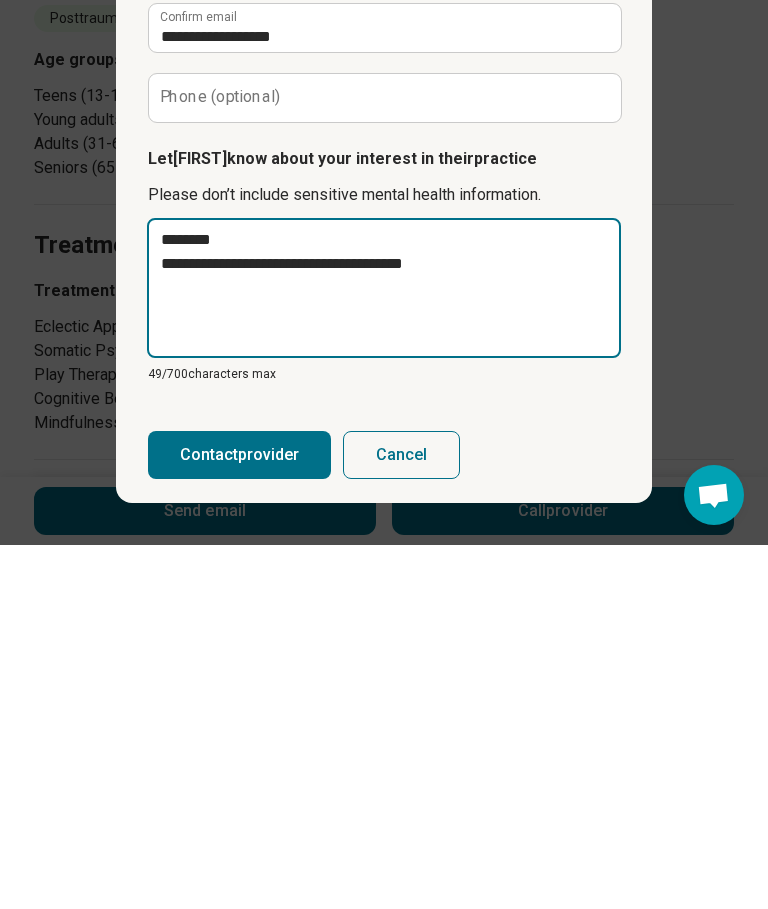 type on "*" 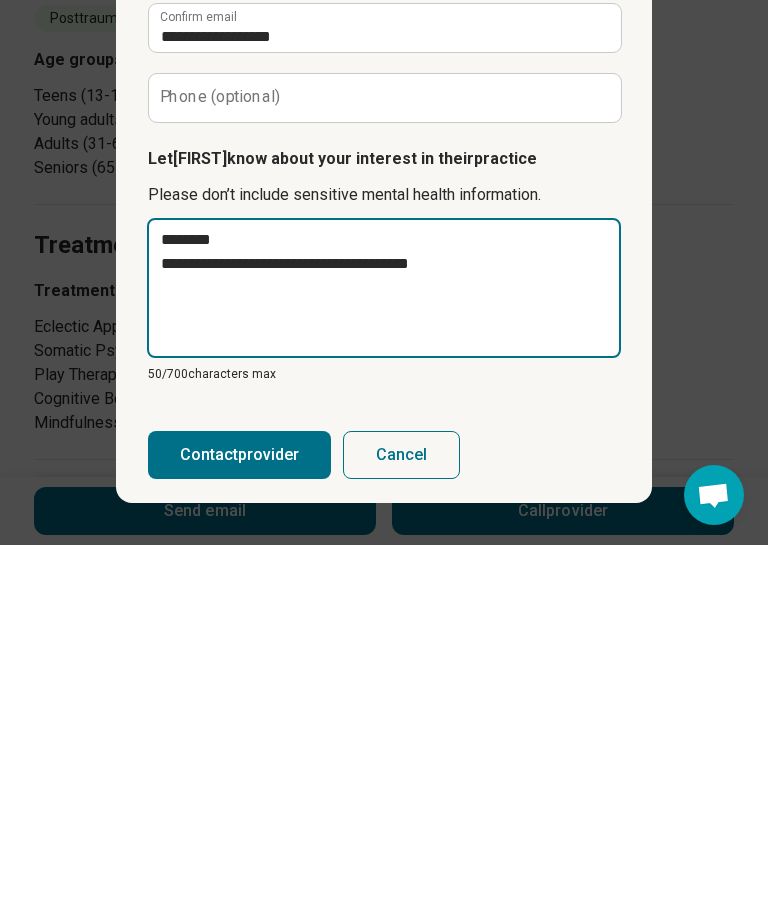 type on "*" 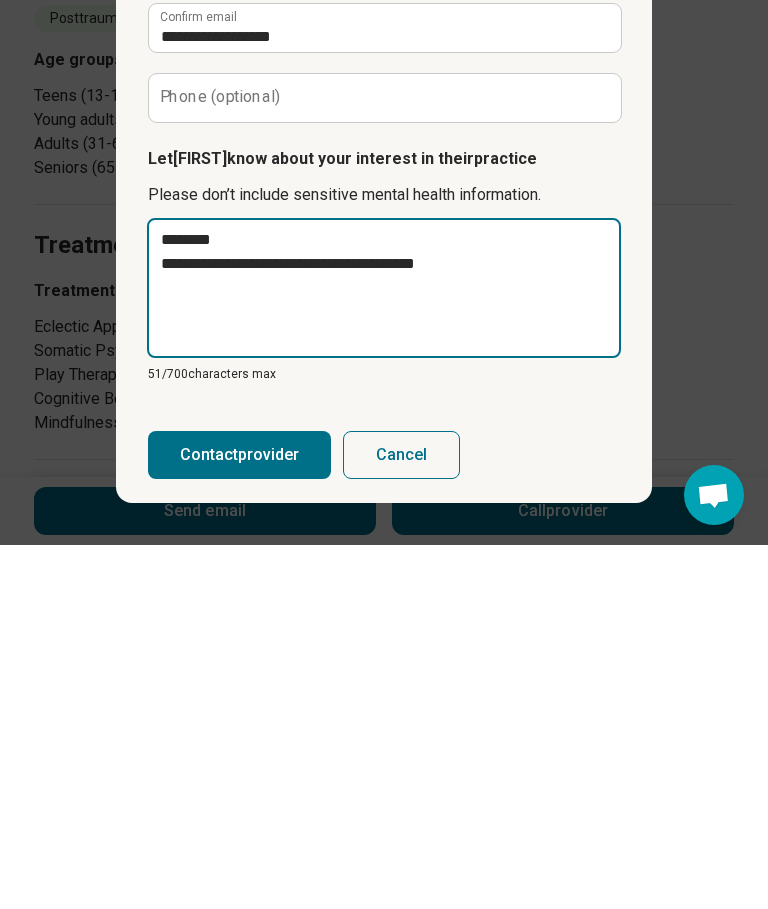 type on "*" 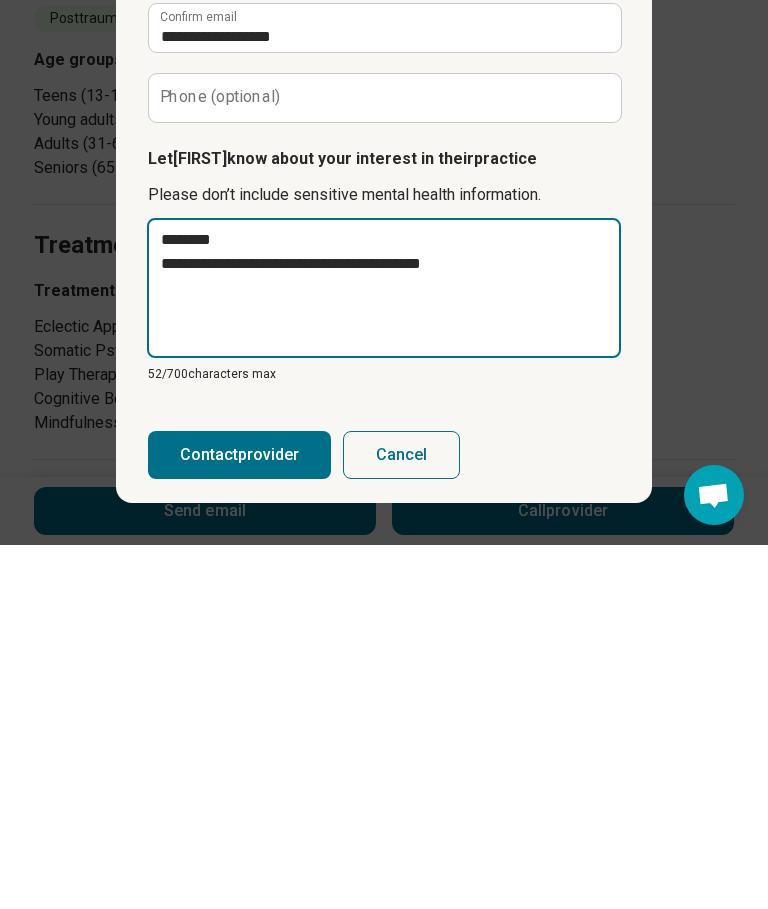 type on "*" 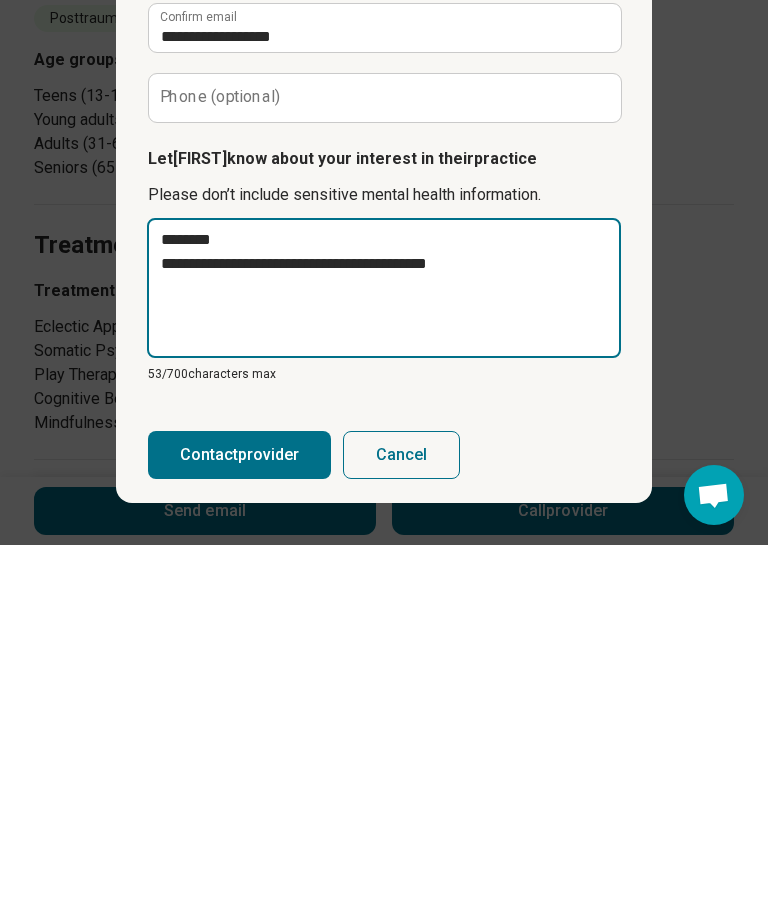 type on "*" 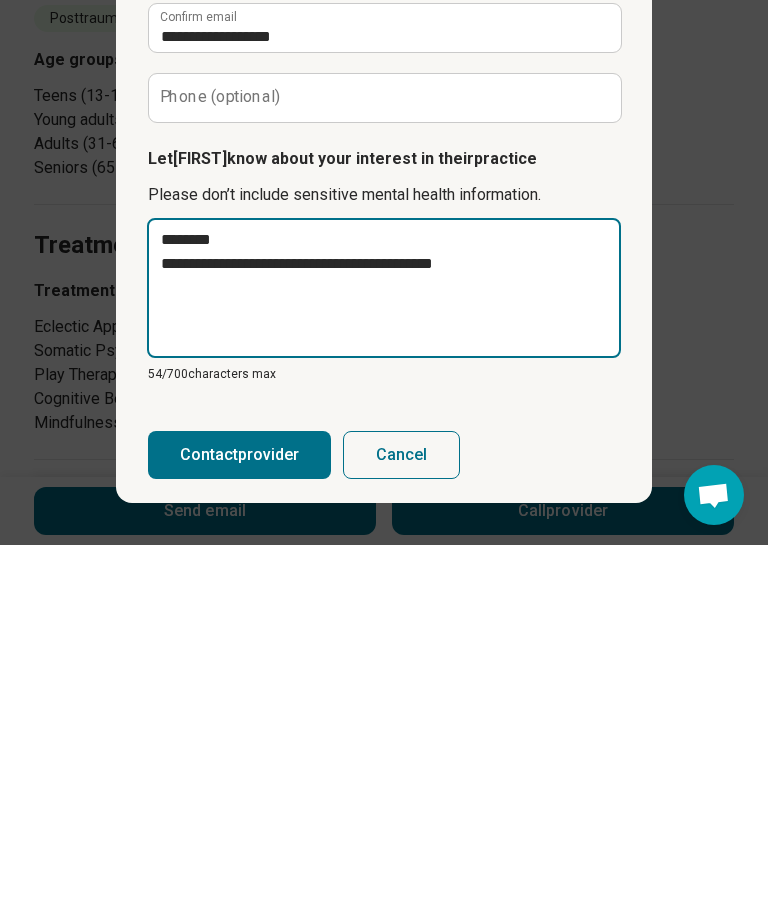 type on "*" 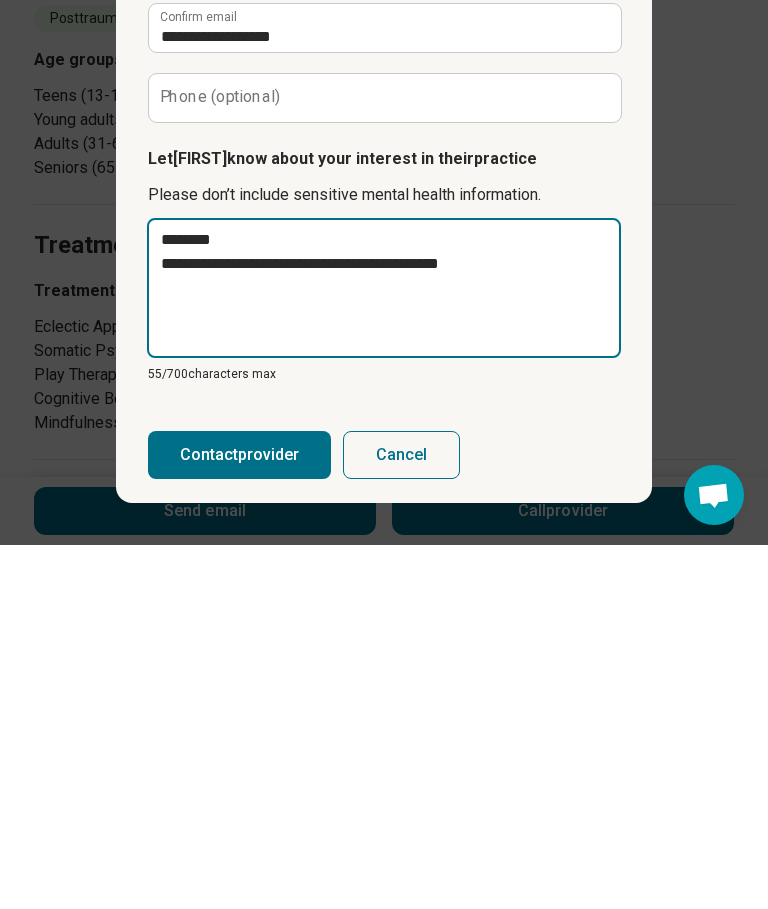 type on "*" 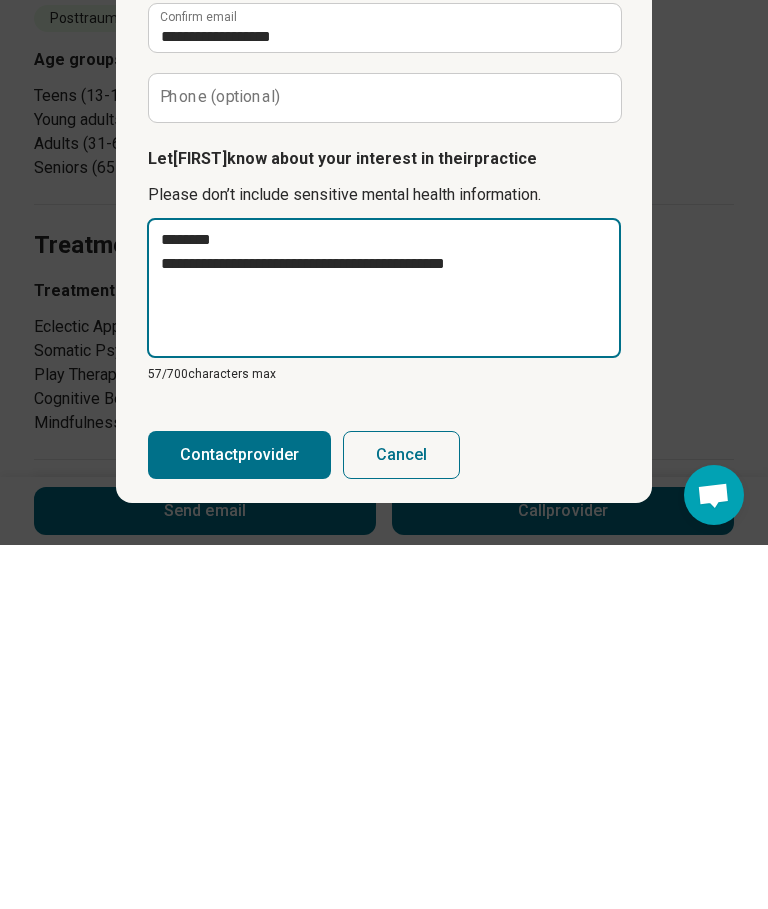 type on "*" 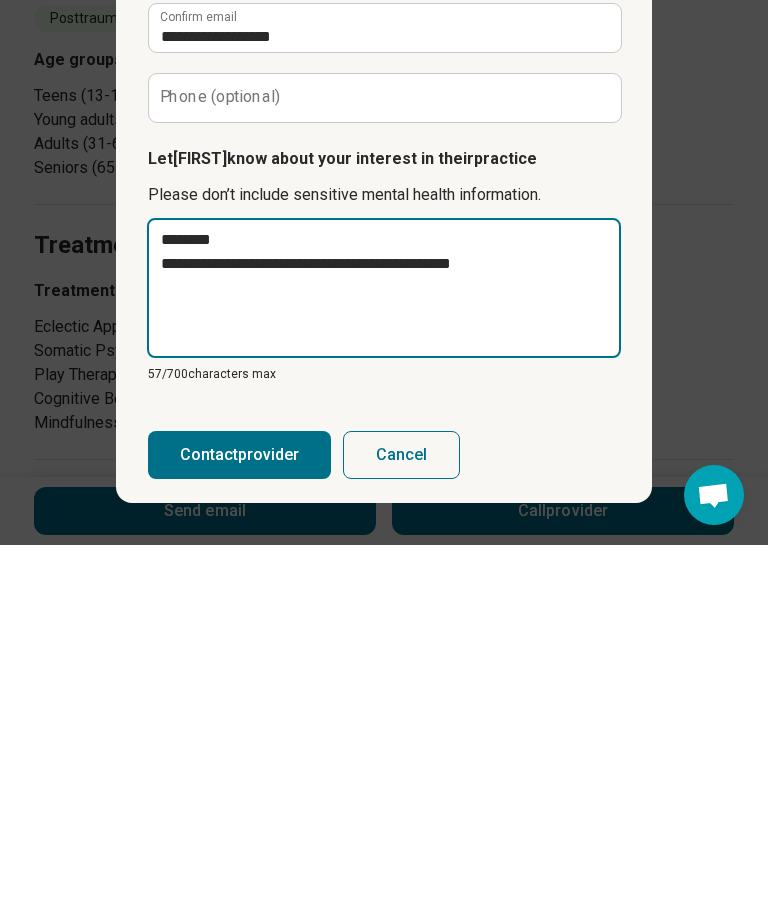 type on "*" 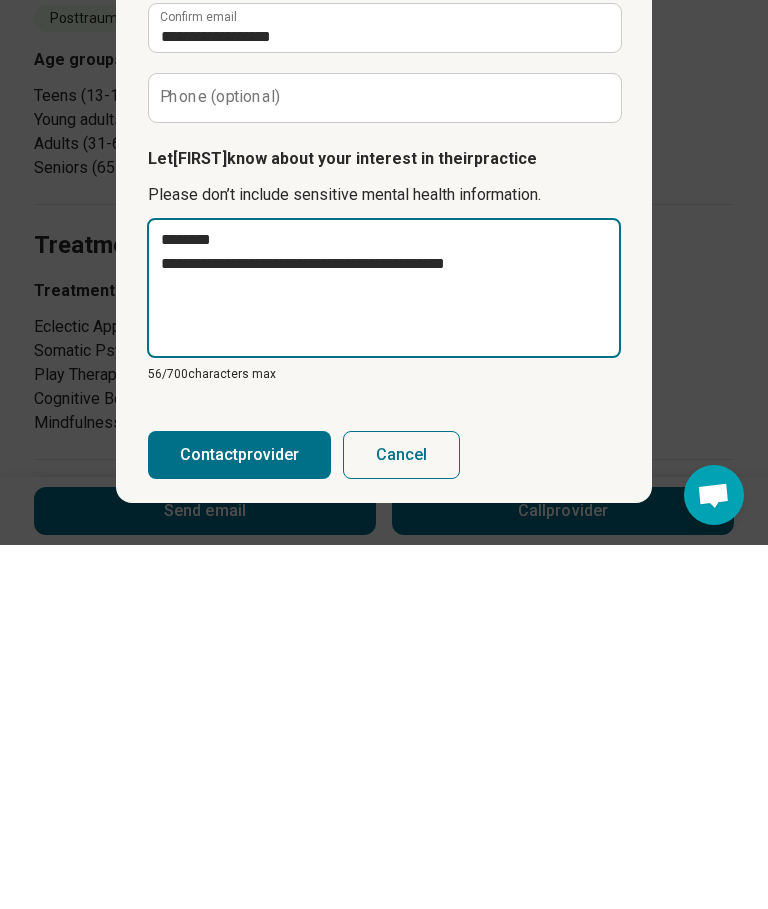 type on "*" 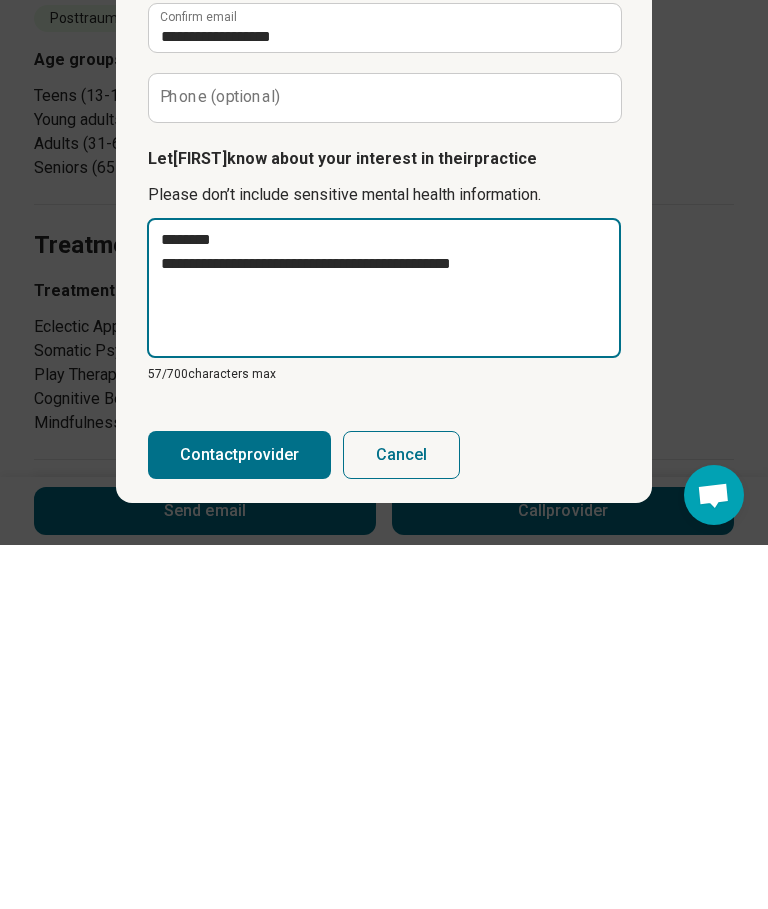 type on "*" 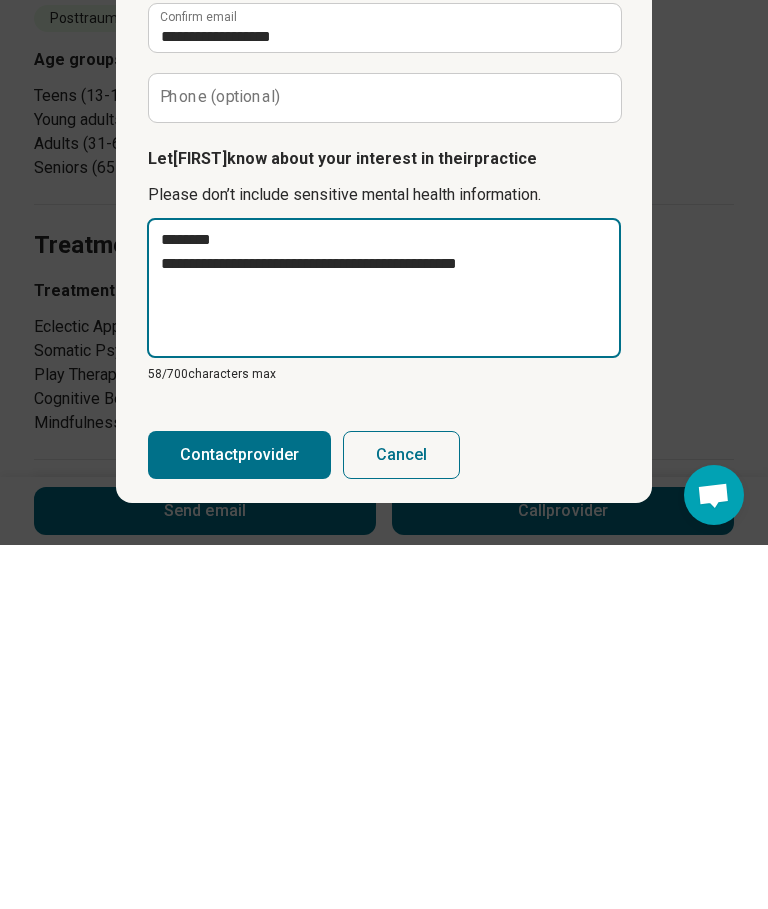 type on "*" 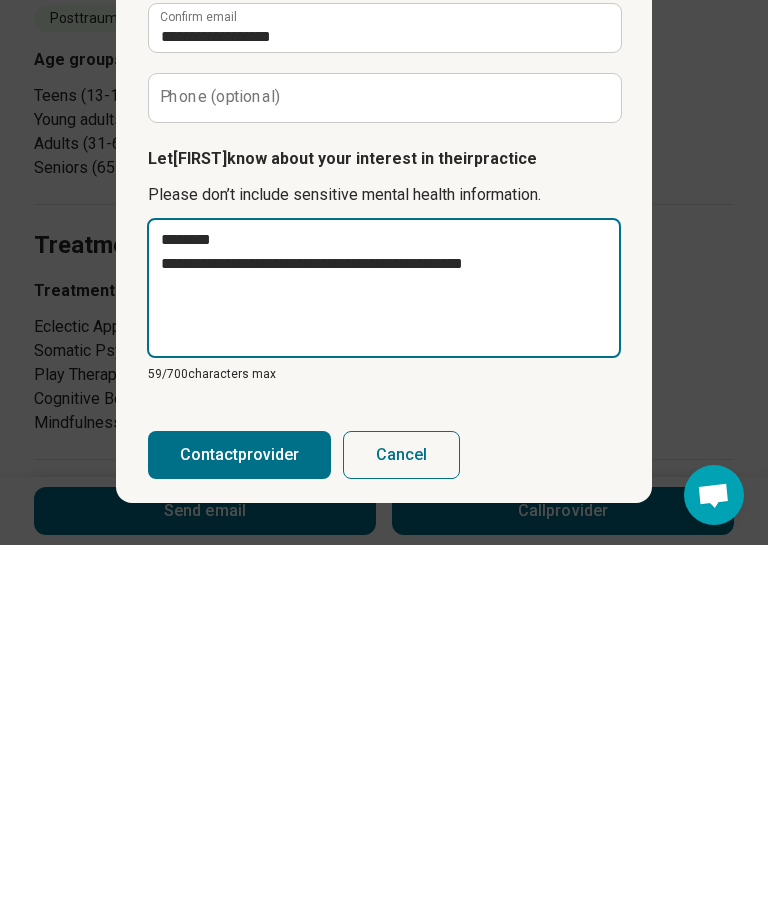 type on "*" 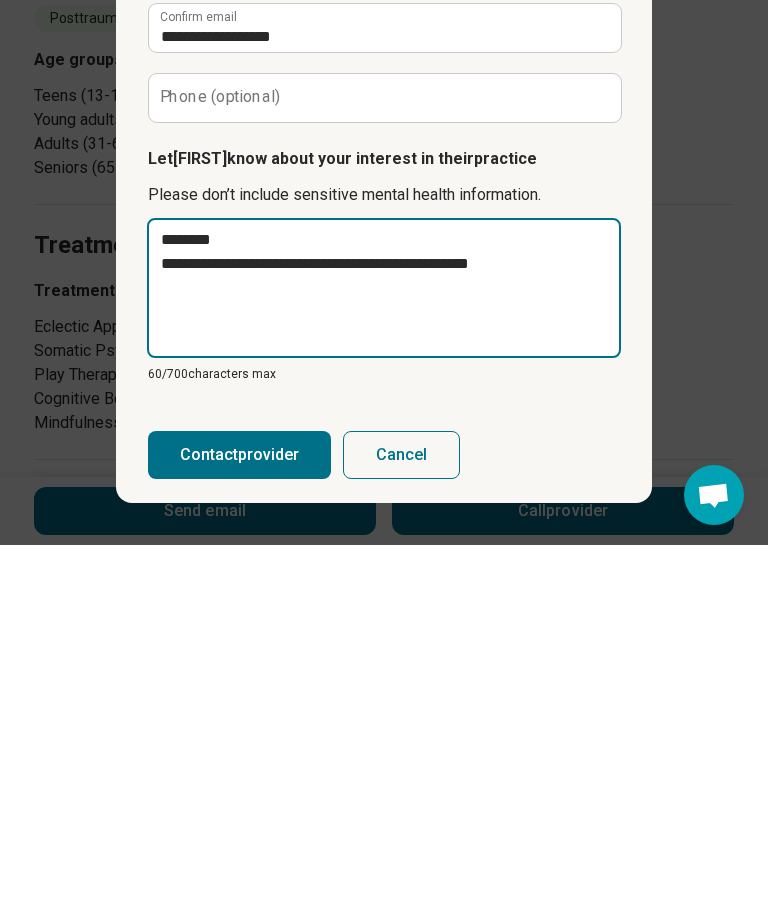 type on "*" 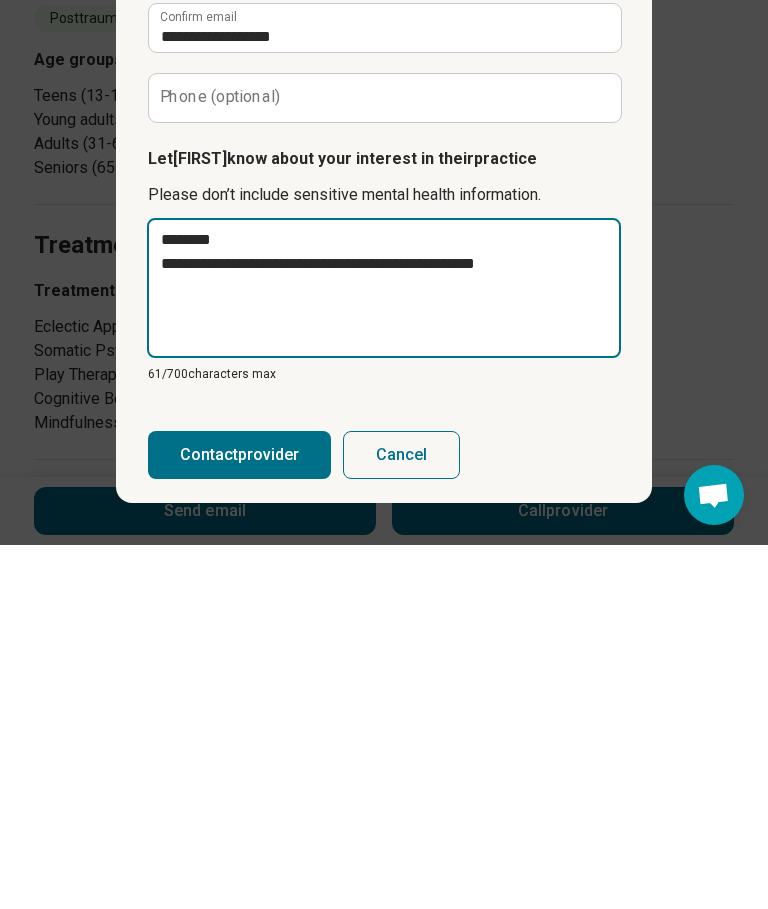 type on "**********" 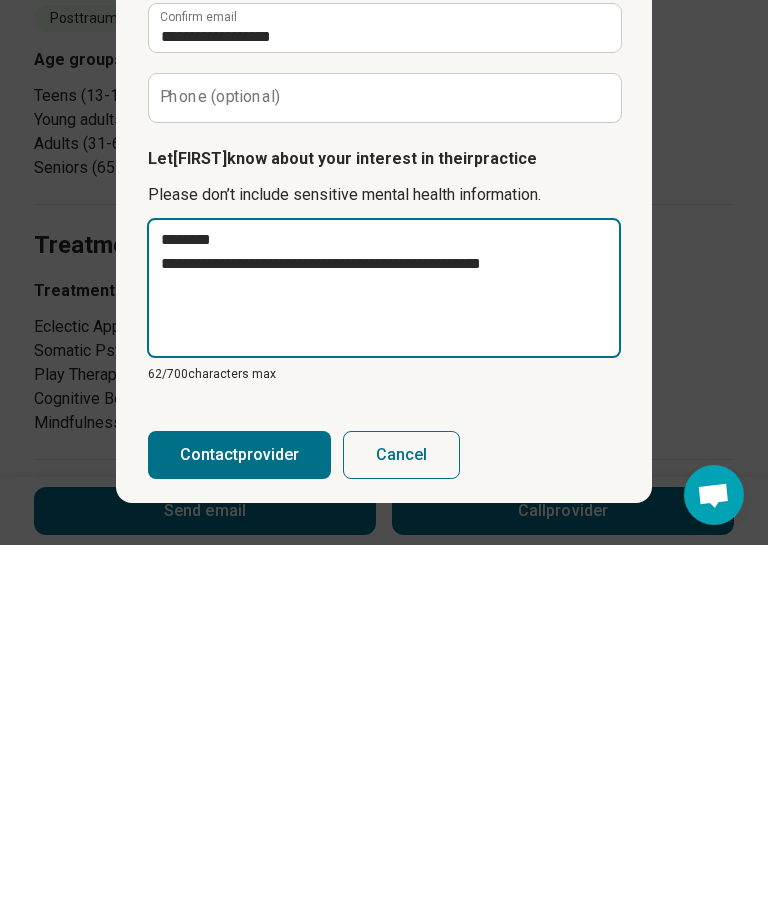 type on "*" 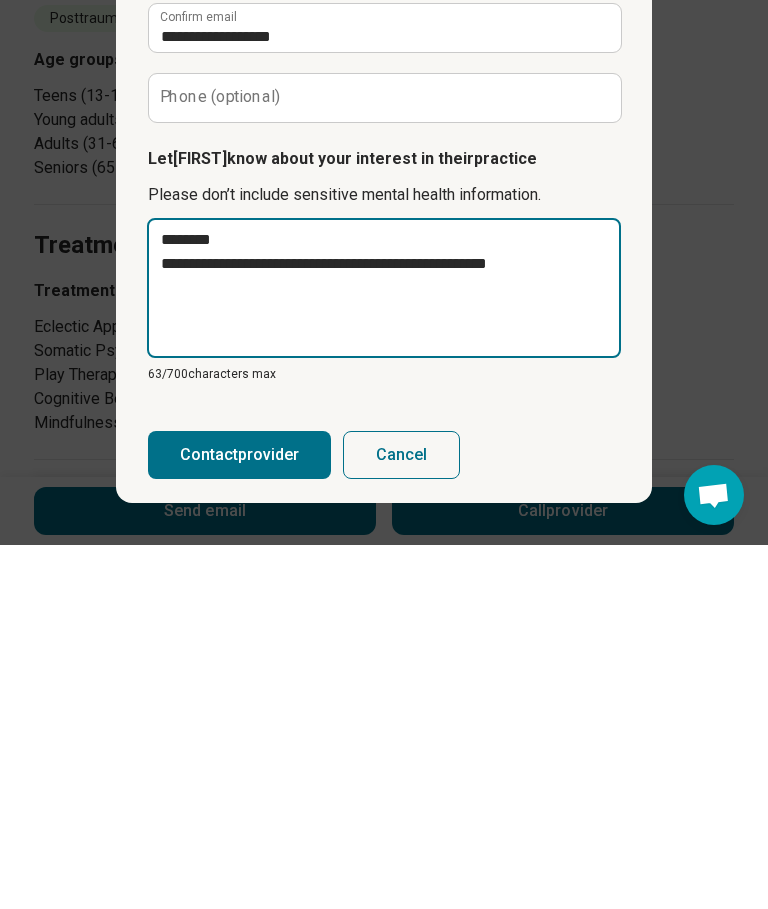 type on "*" 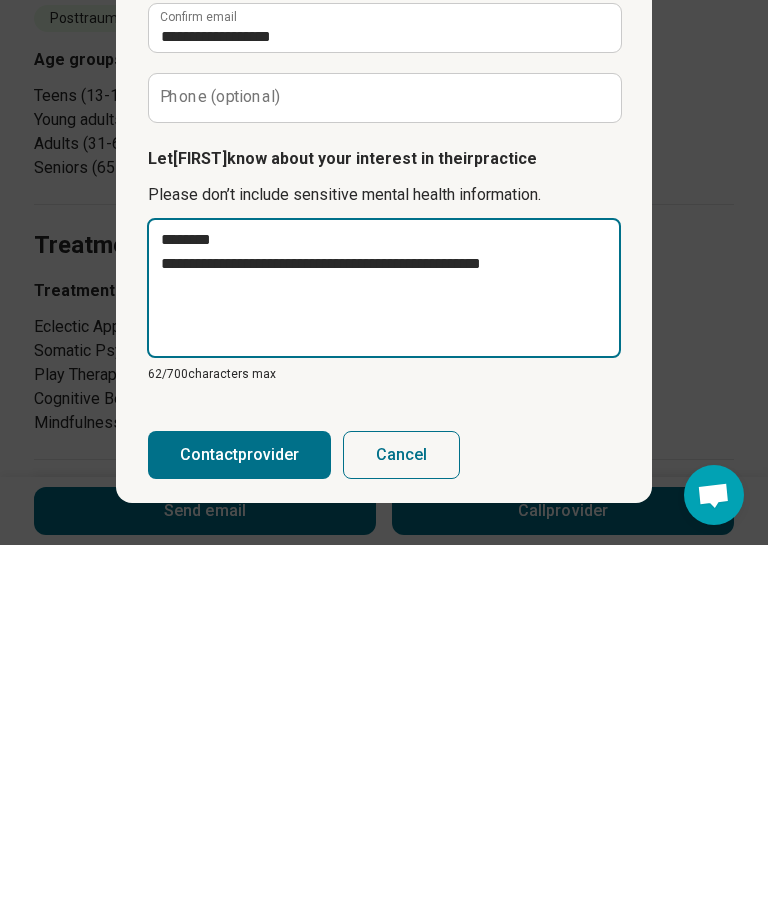 type on "*" 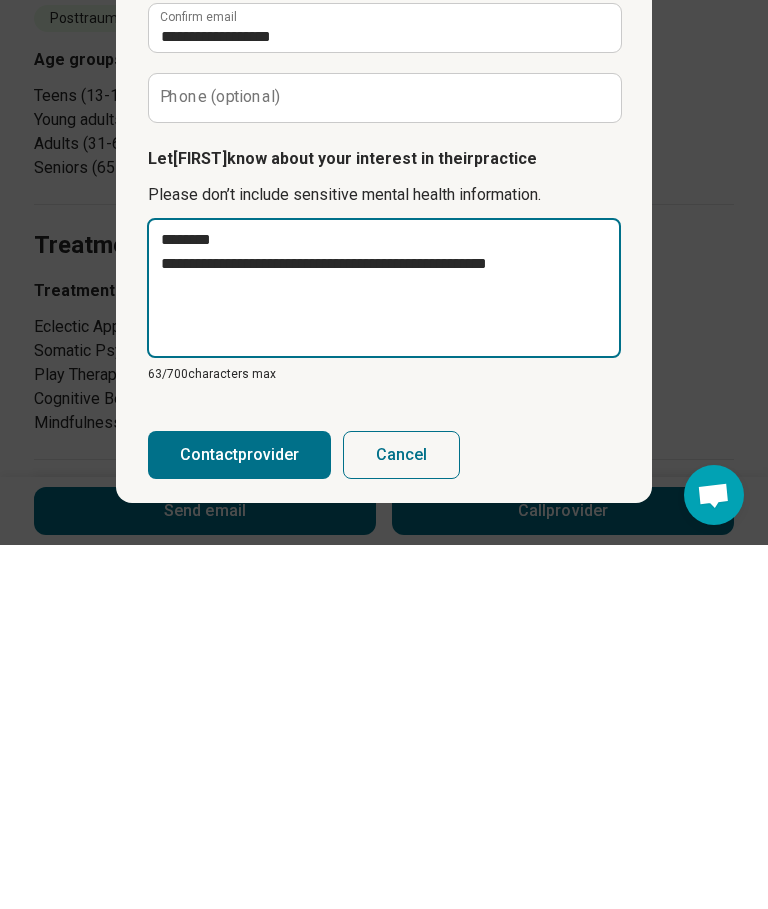 type on "*" 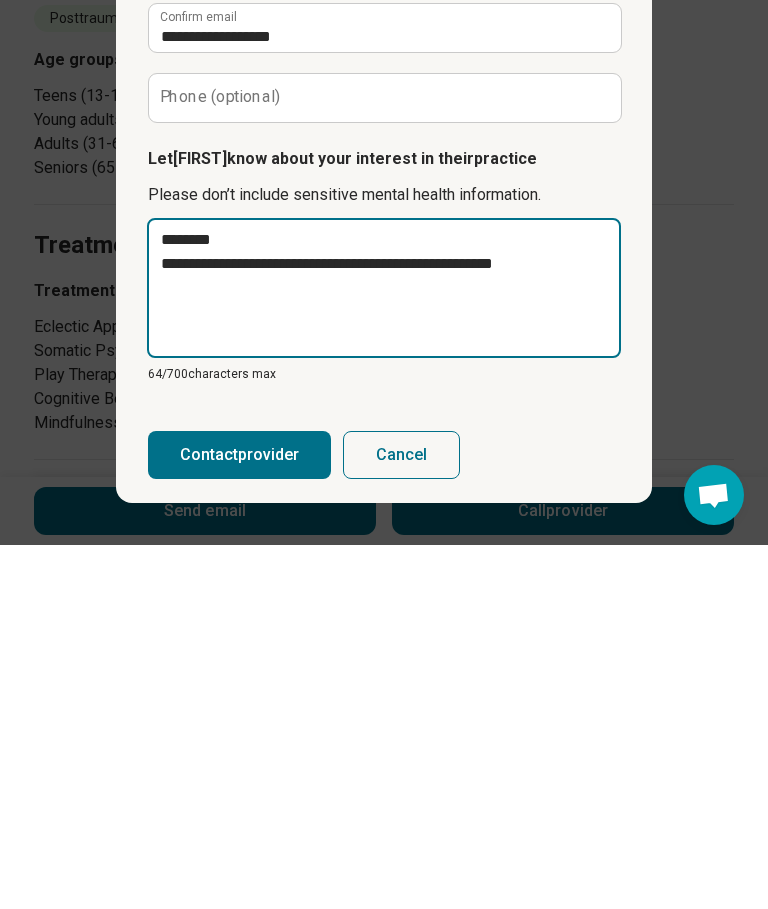 type on "*" 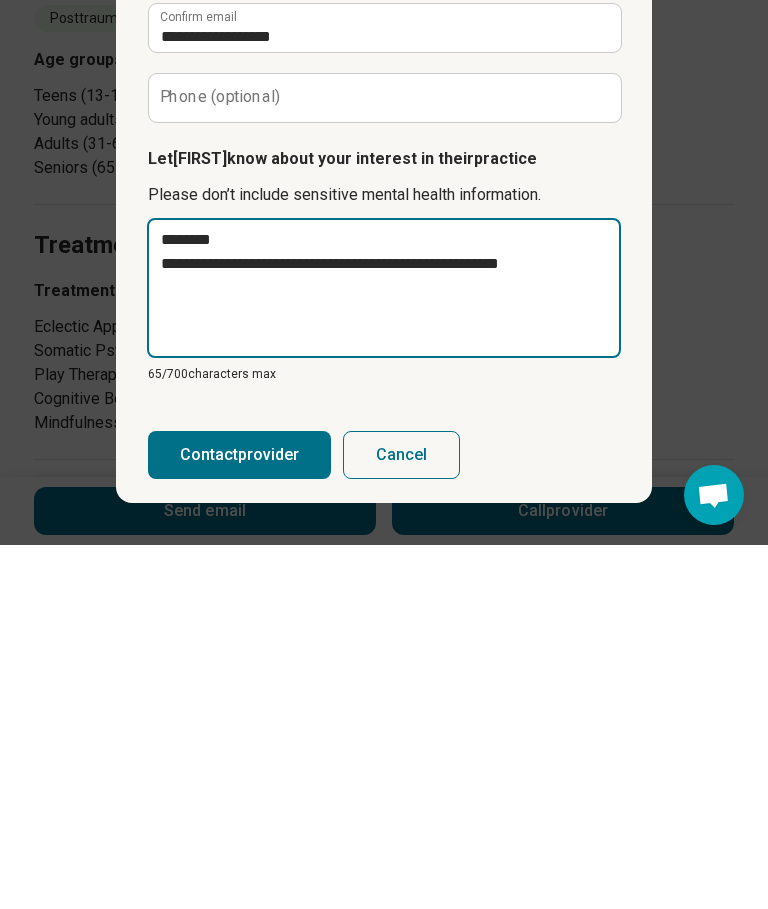 type on "*" 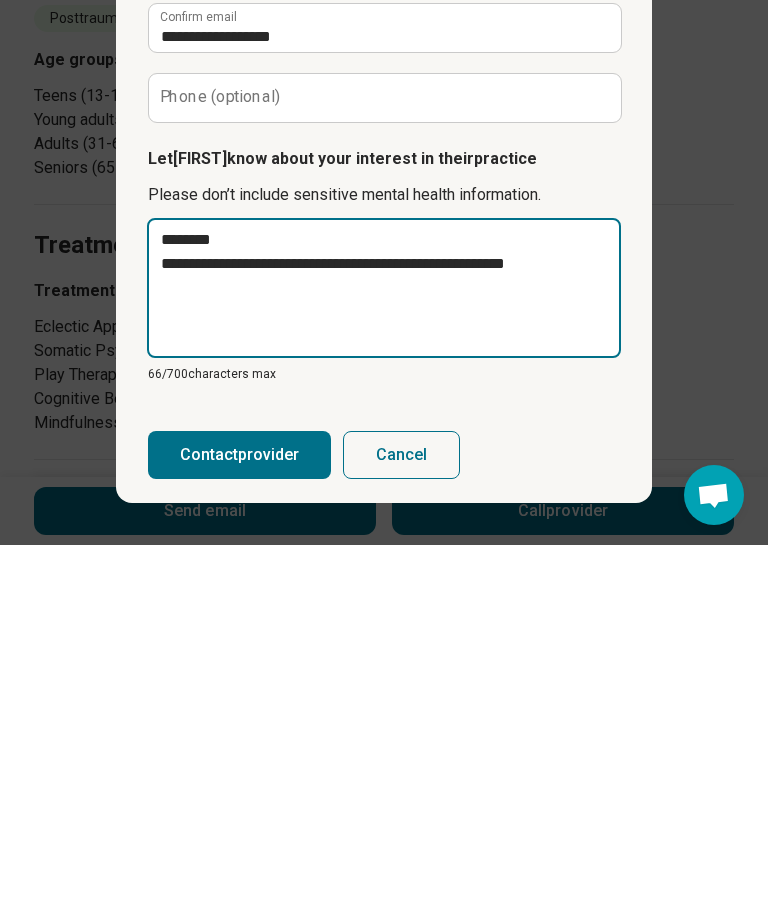 type on "*" 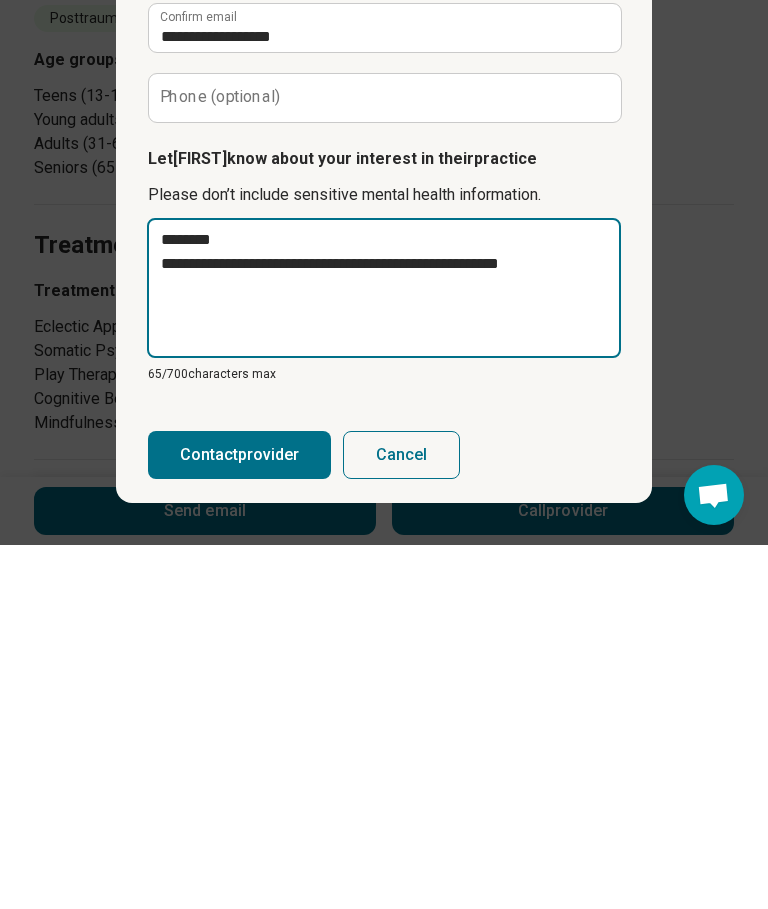 type on "*" 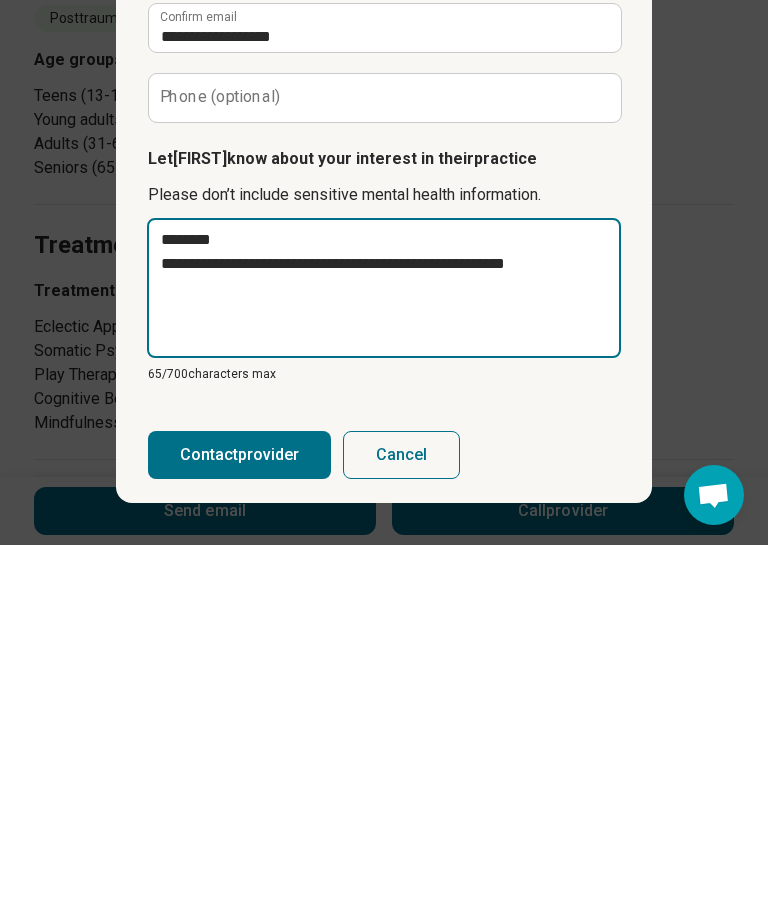 type on "*" 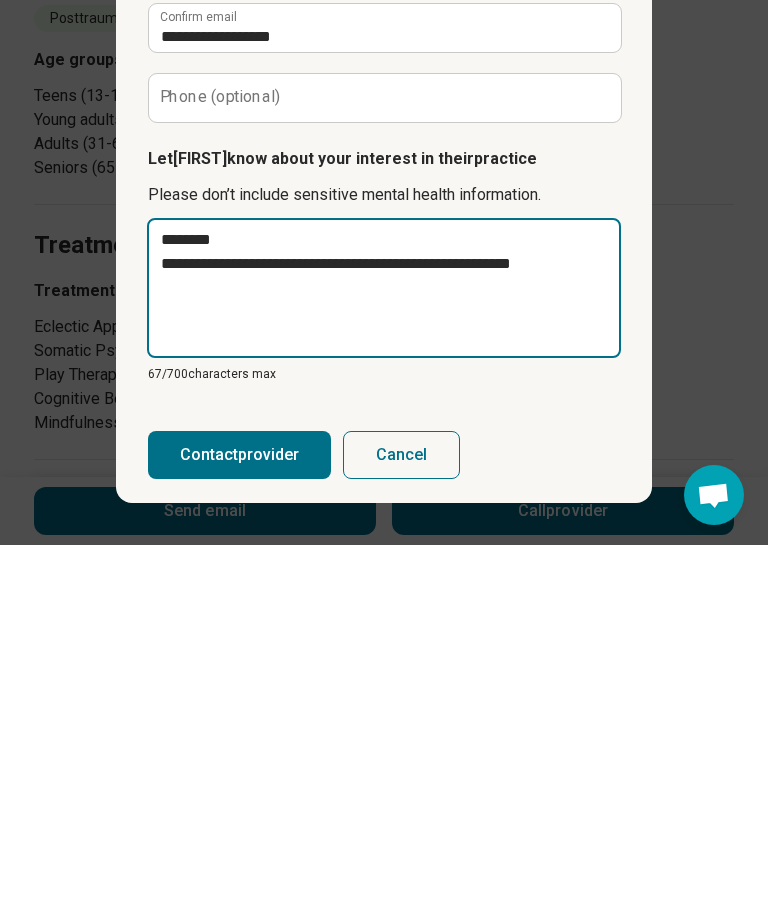 type on "*" 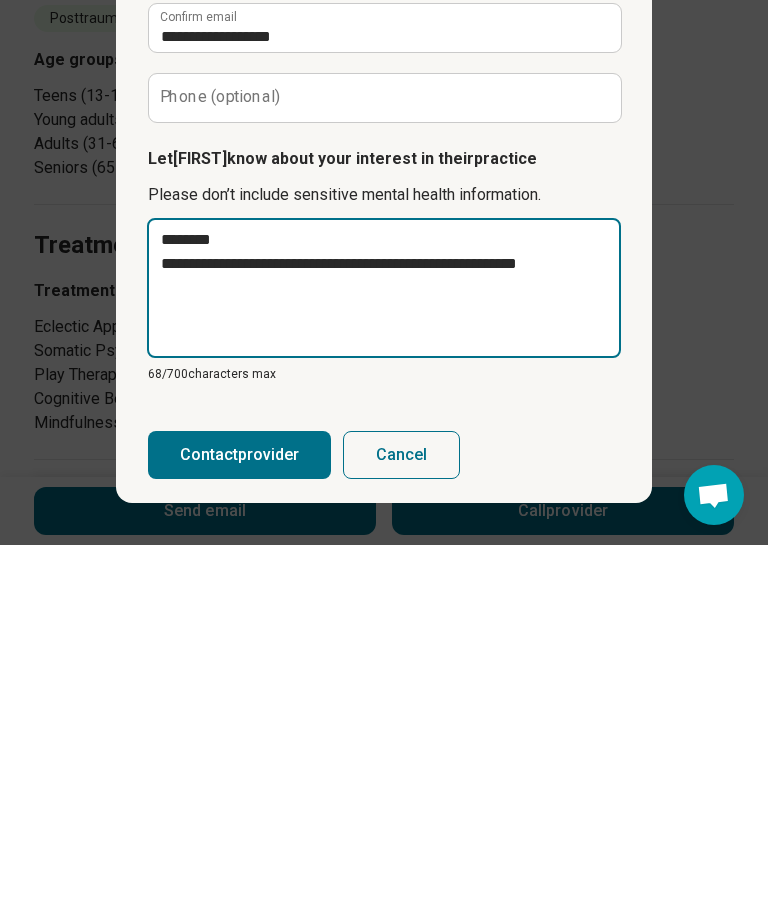 type on "*" 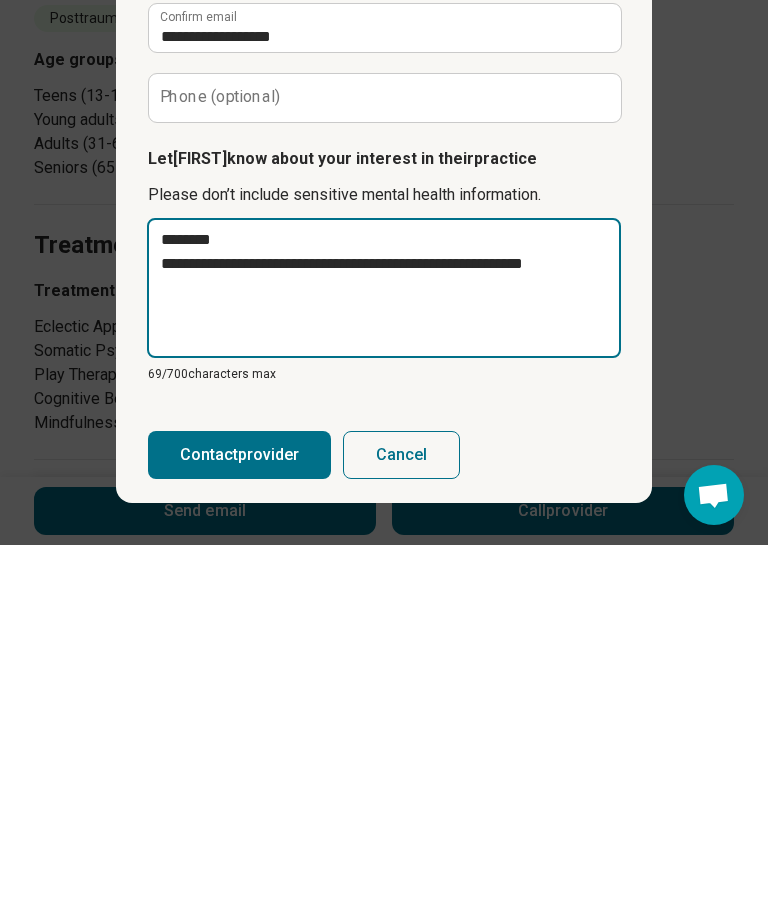 type on "*" 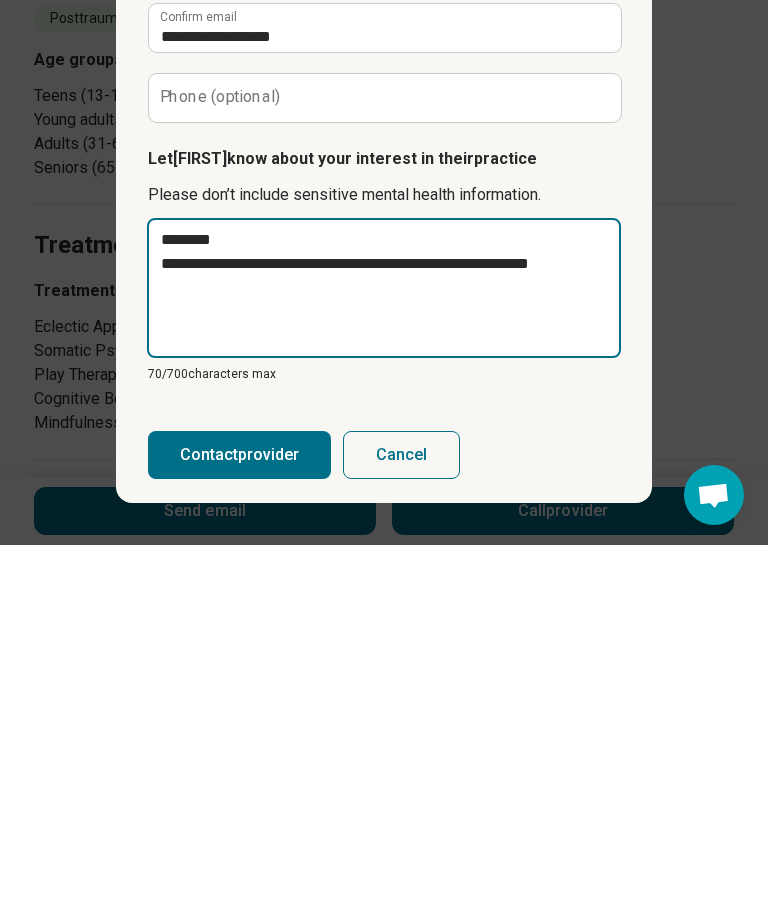 type on "*" 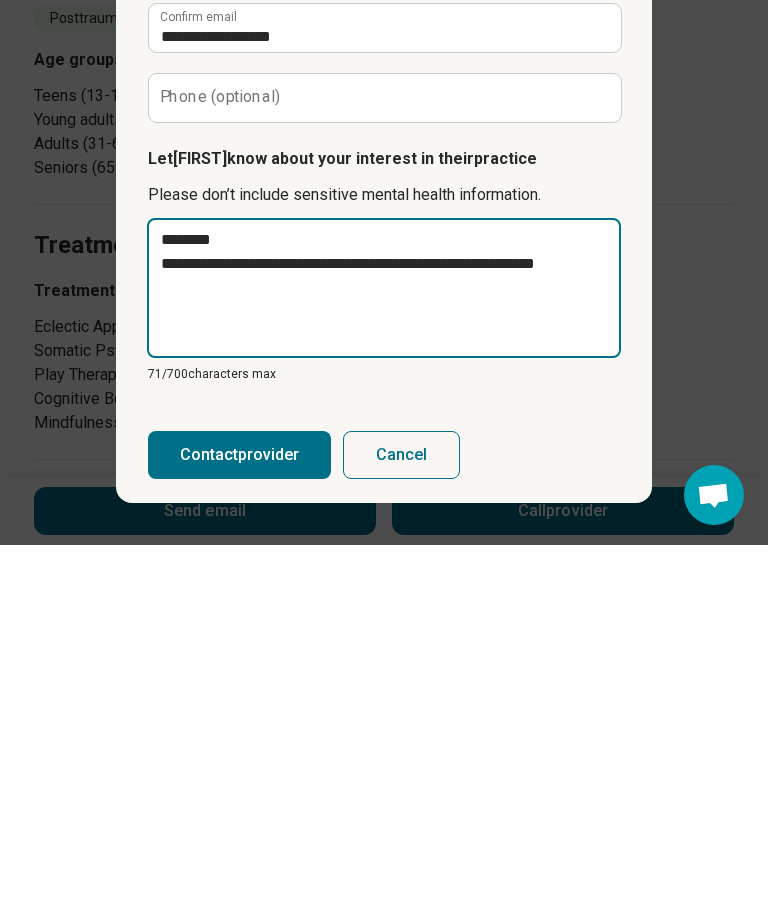 type on "*" 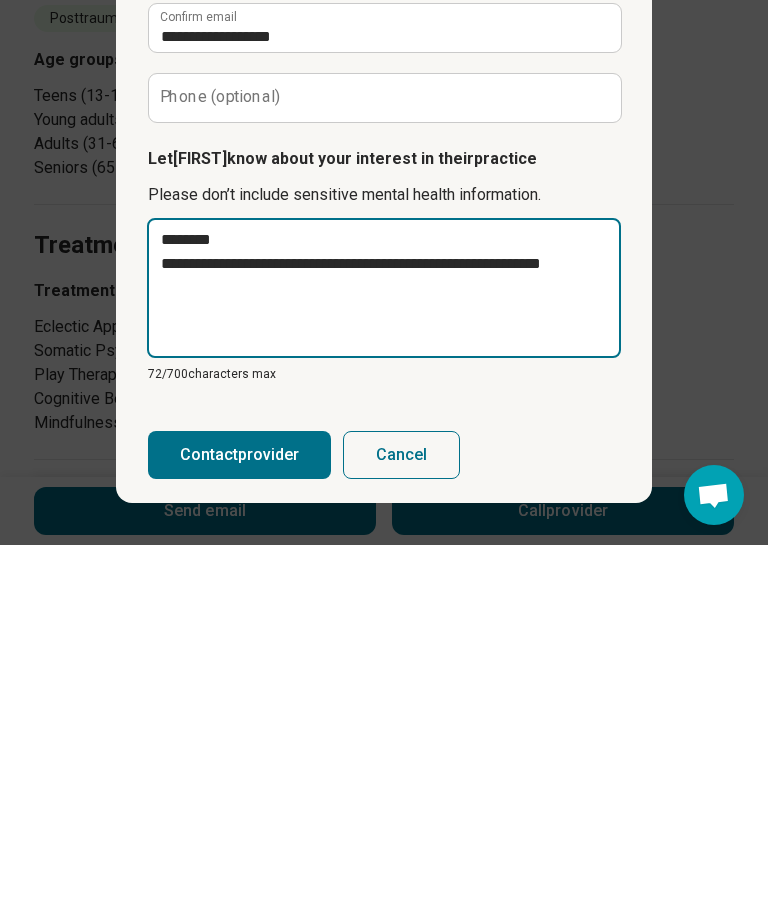 type on "*" 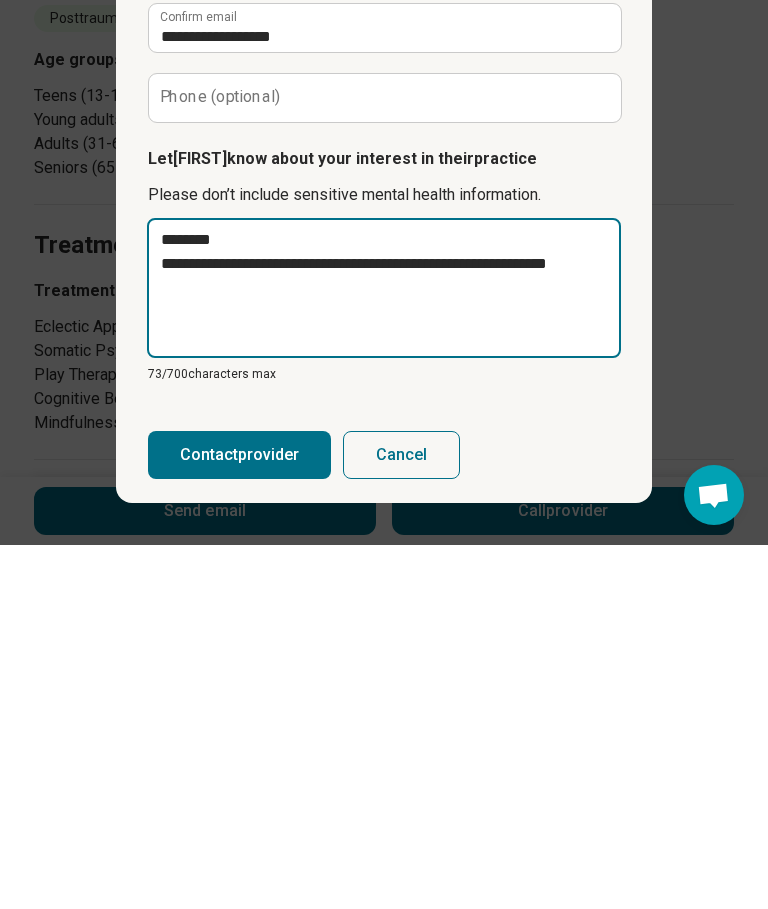 type on "*" 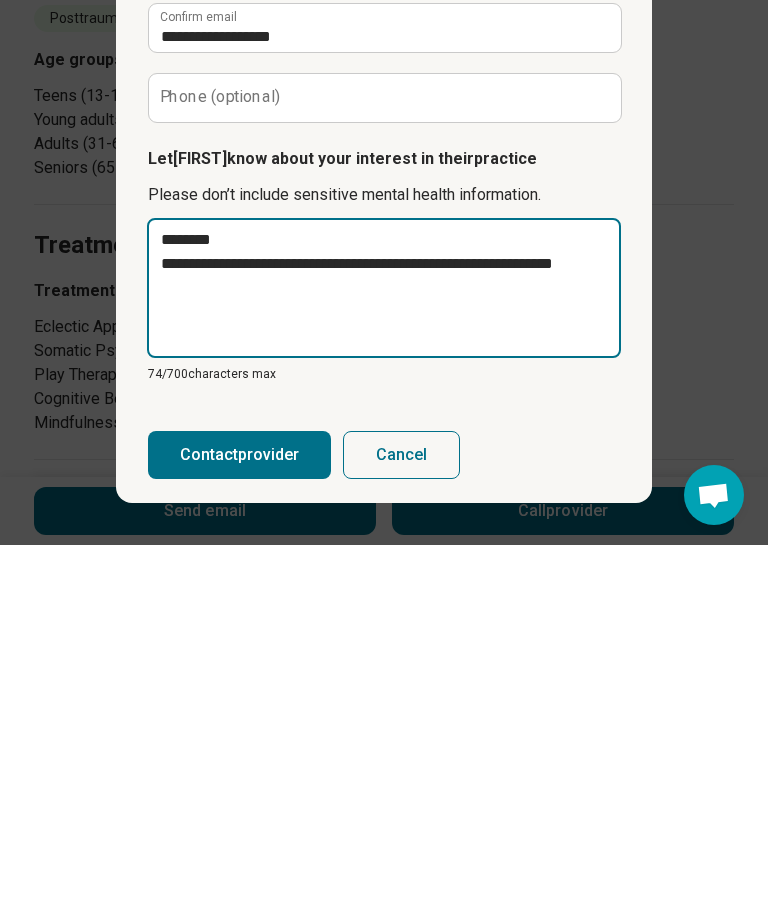 type on "*" 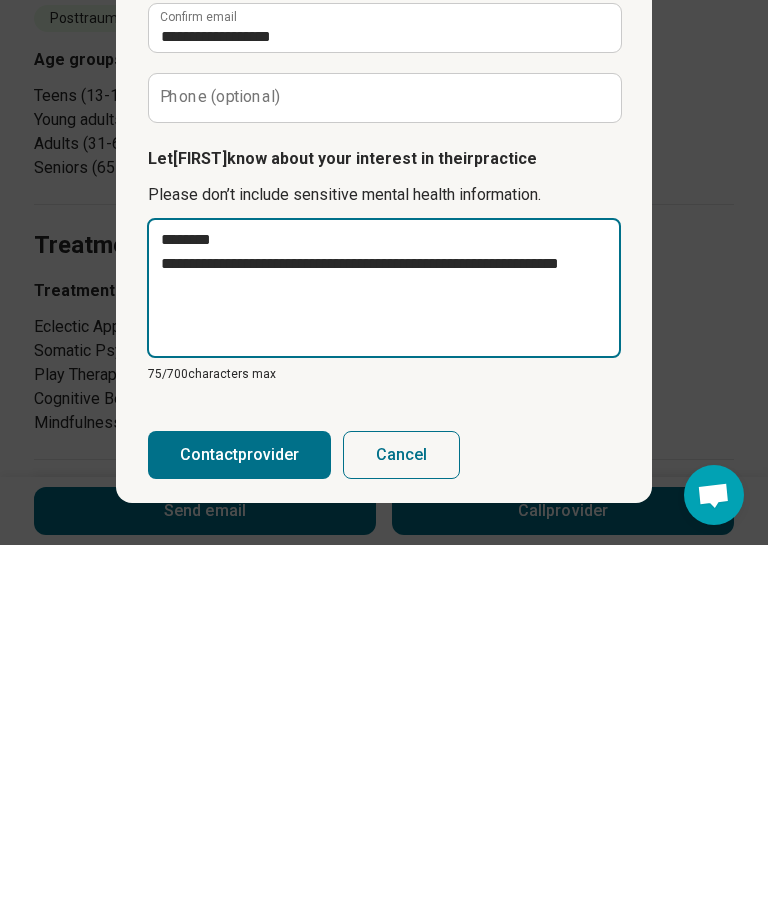 type on "*" 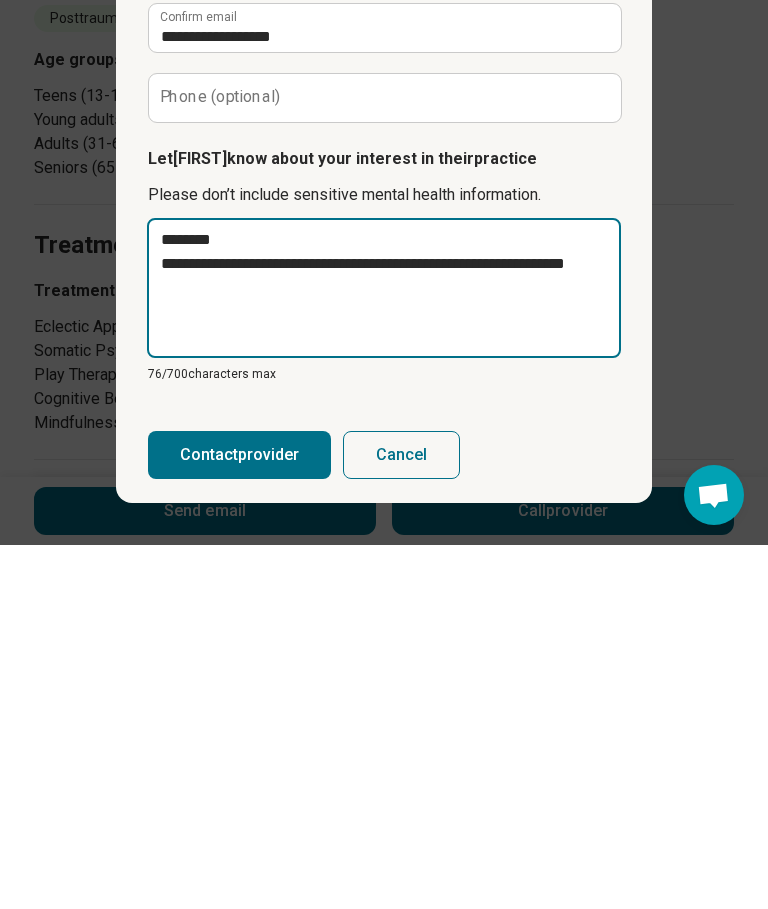 type on "*" 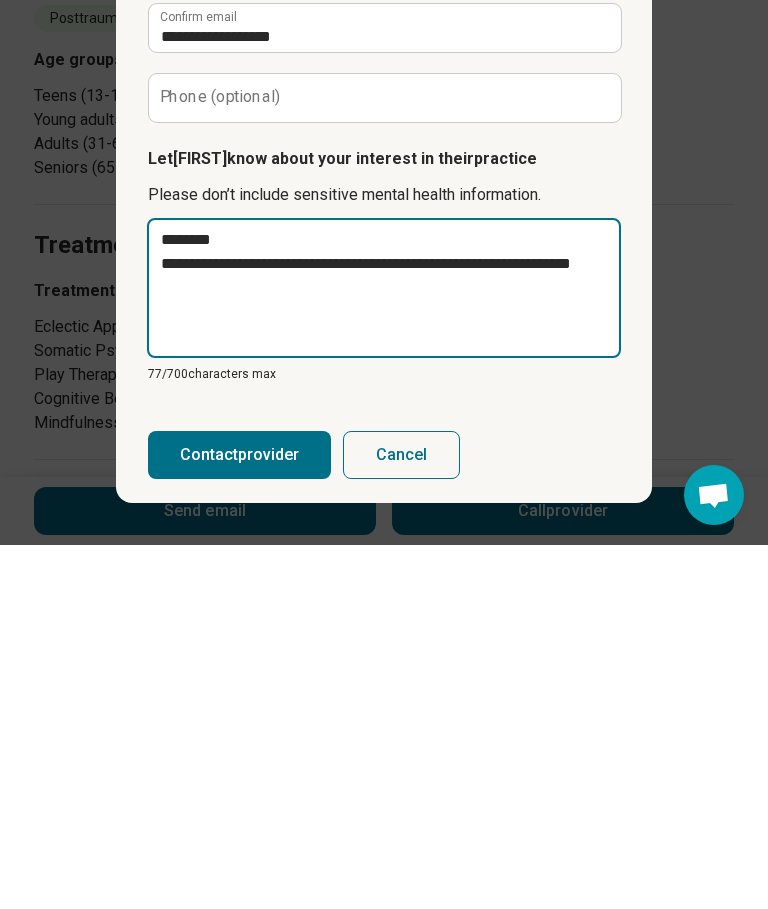 type on "*" 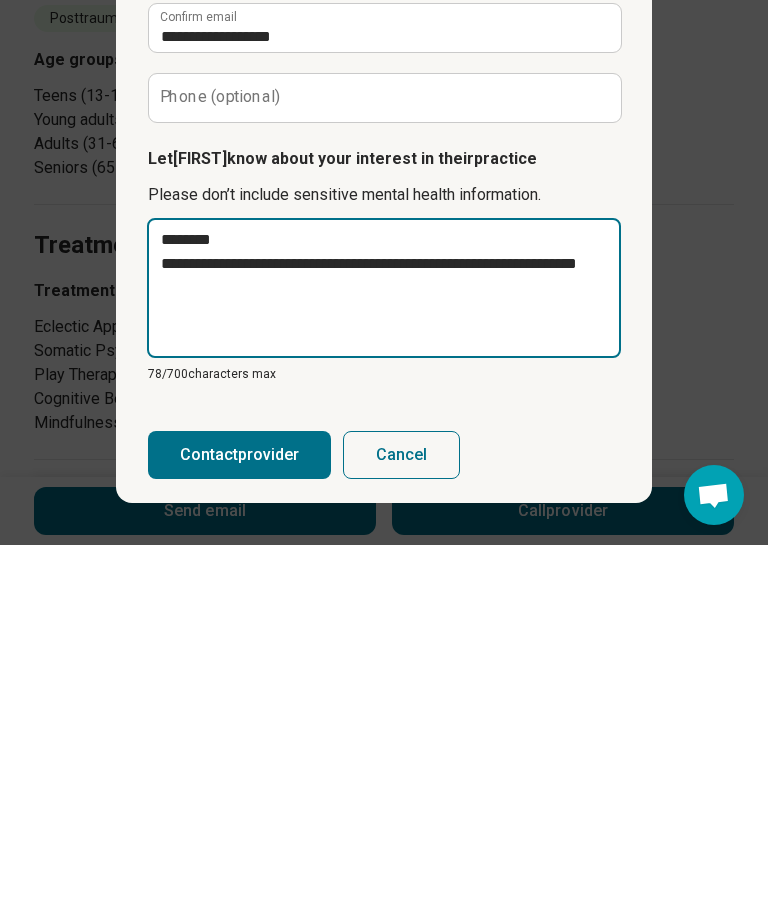 type on "*" 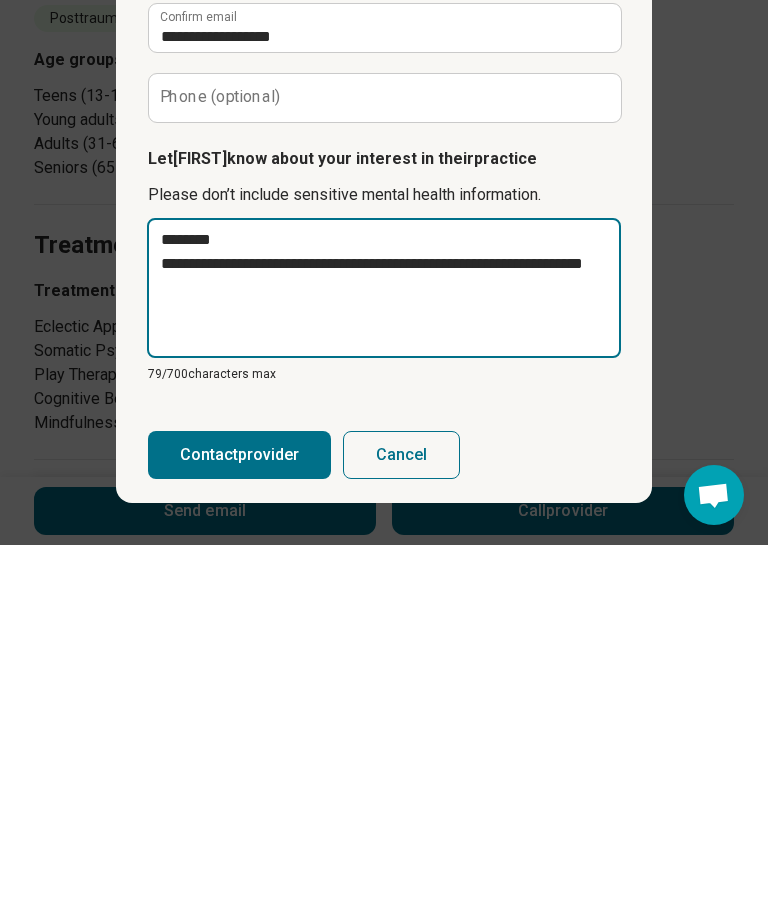 type on "*" 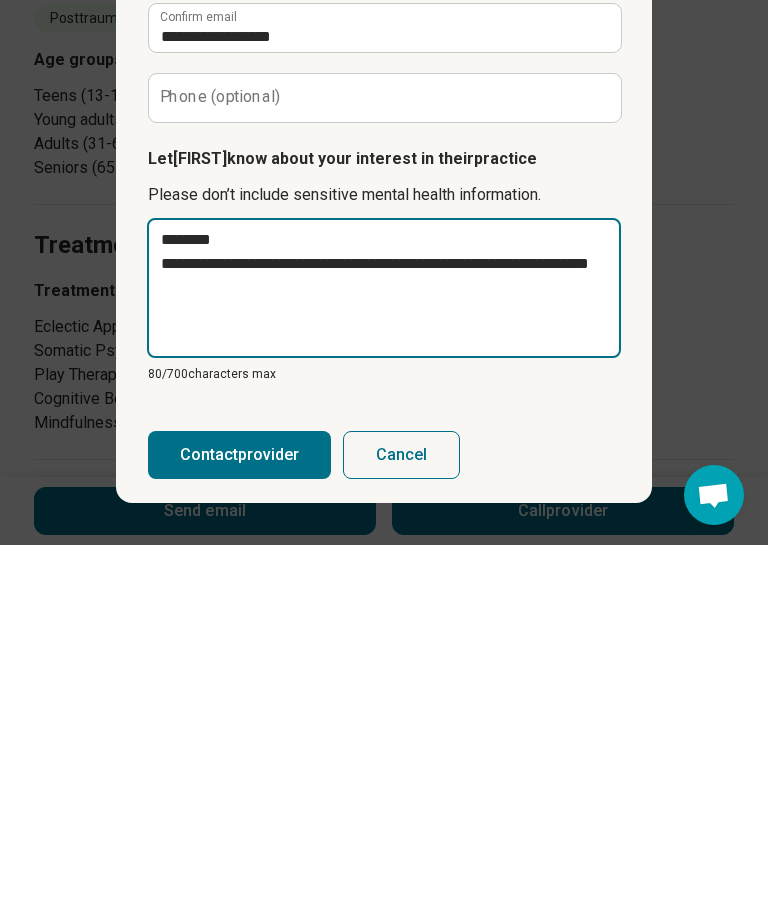 type on "*" 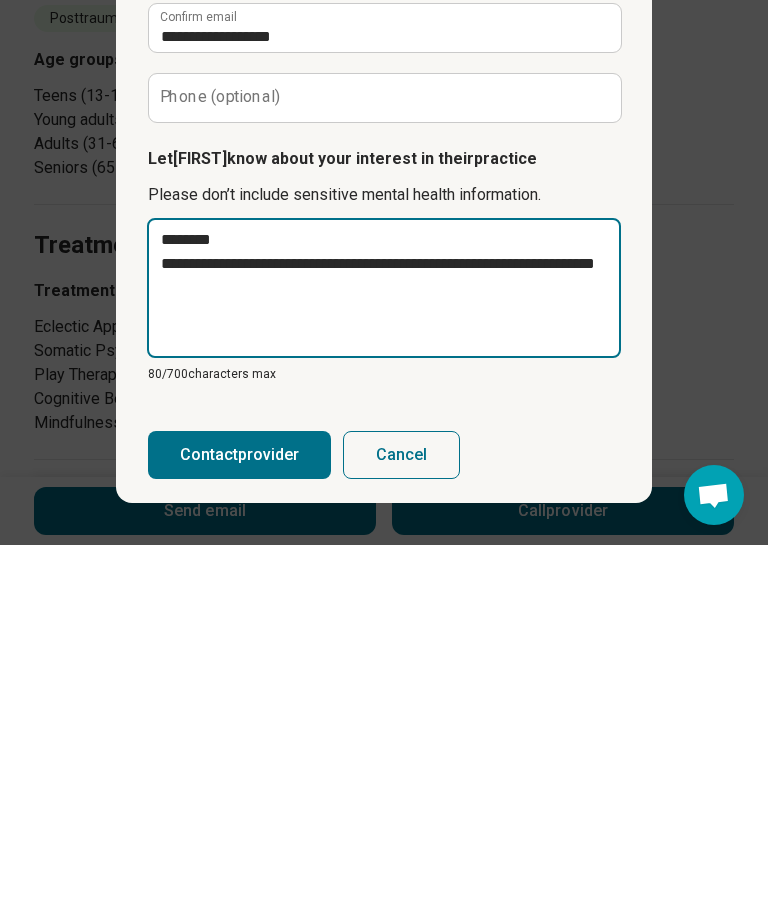 type on "*" 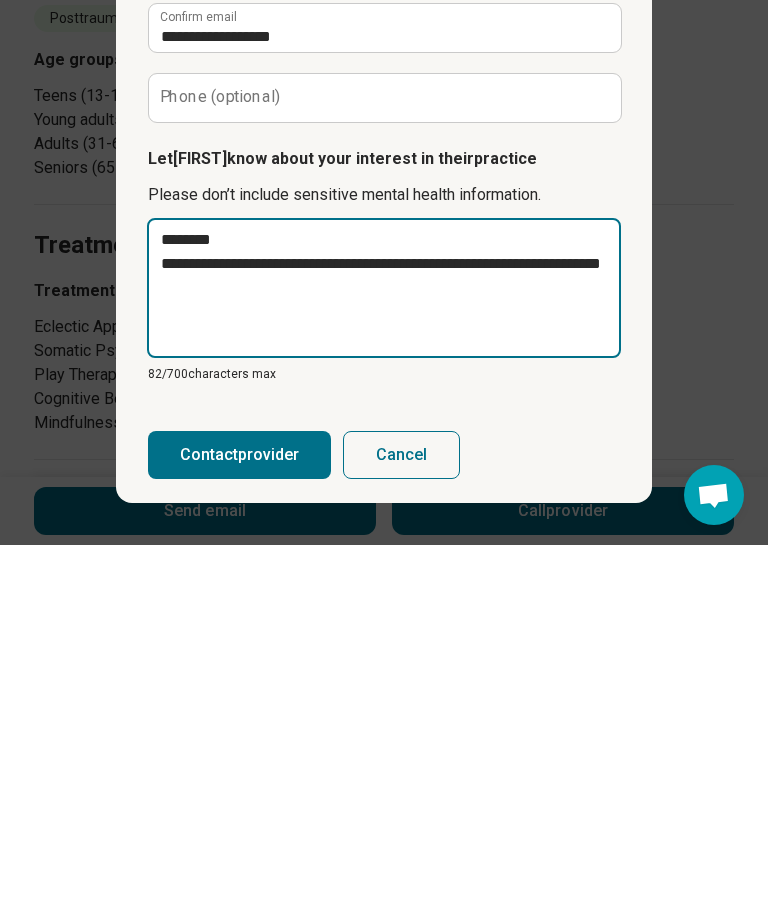 type on "*" 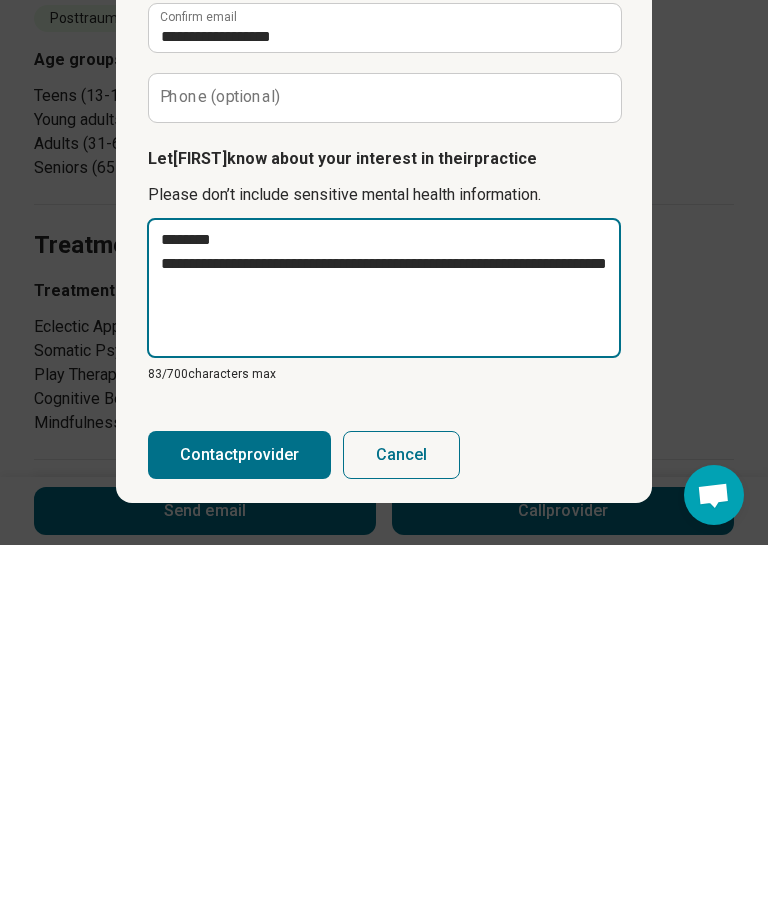 type on "*" 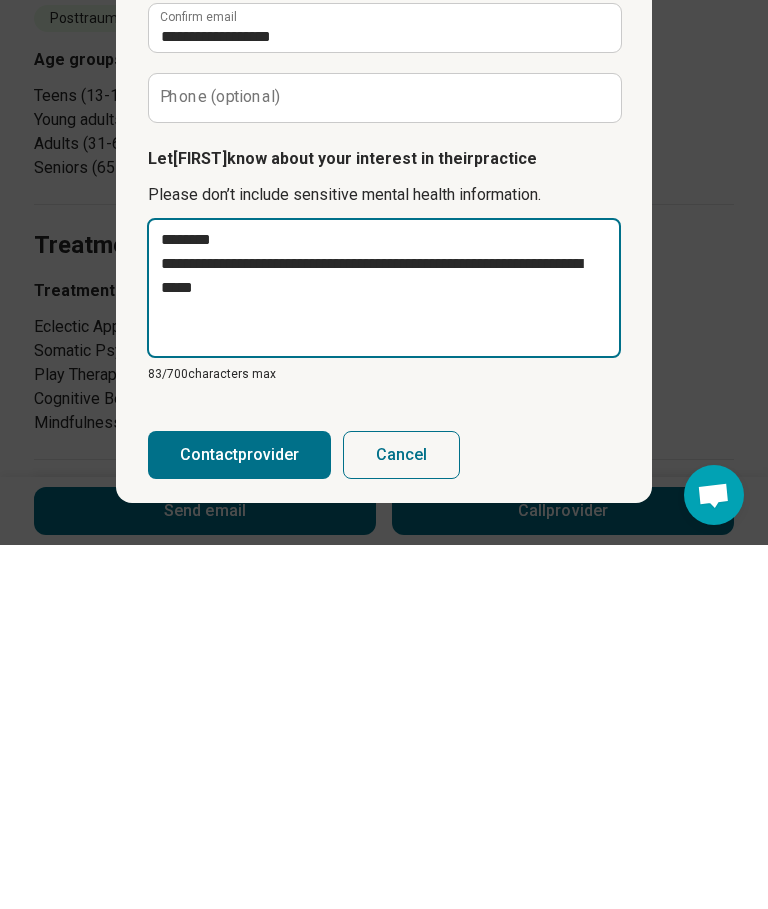 type on "*" 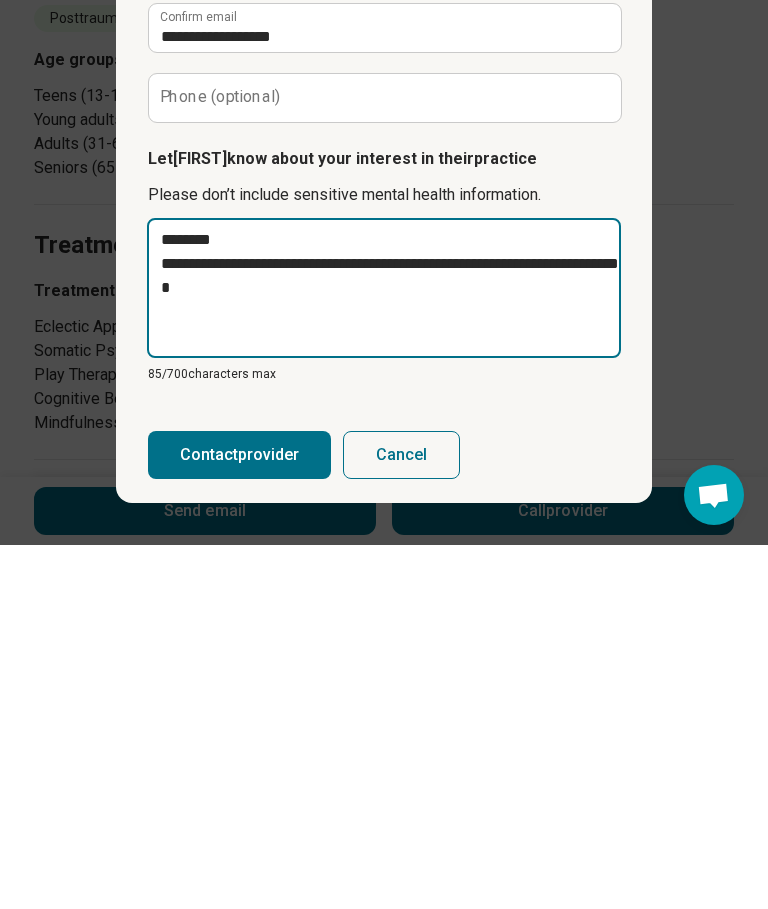 type on "*" 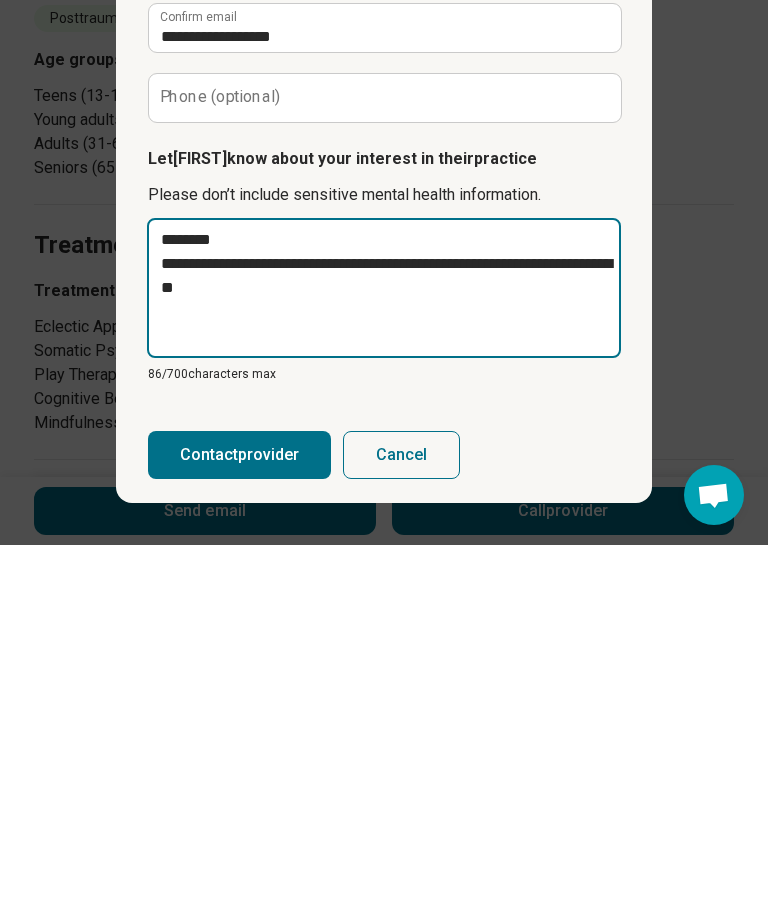 type on "*" 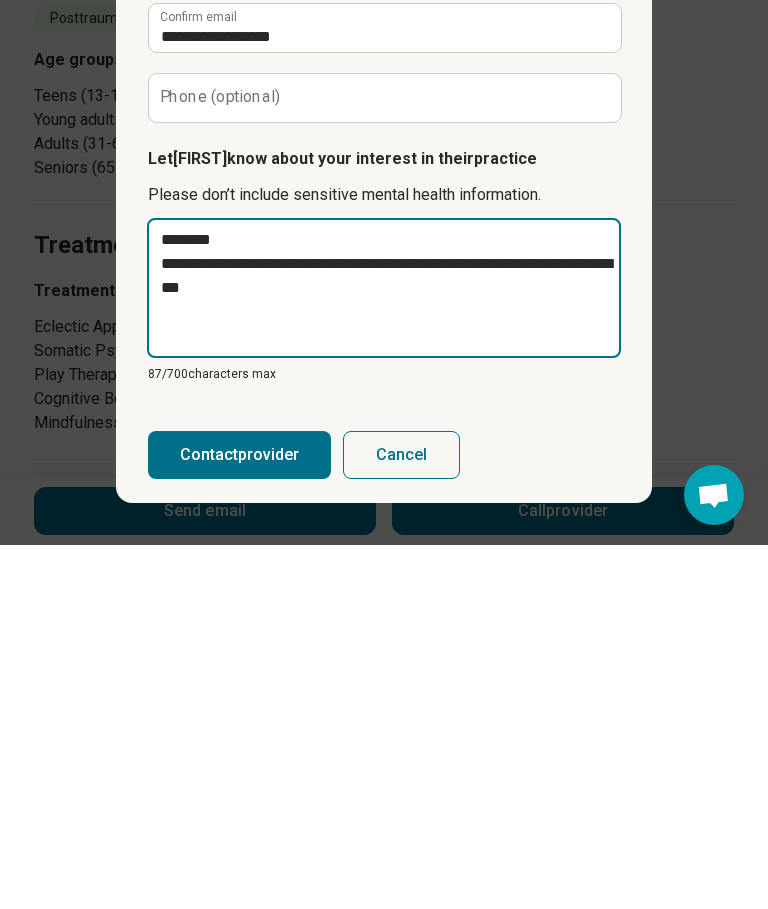 type on "*" 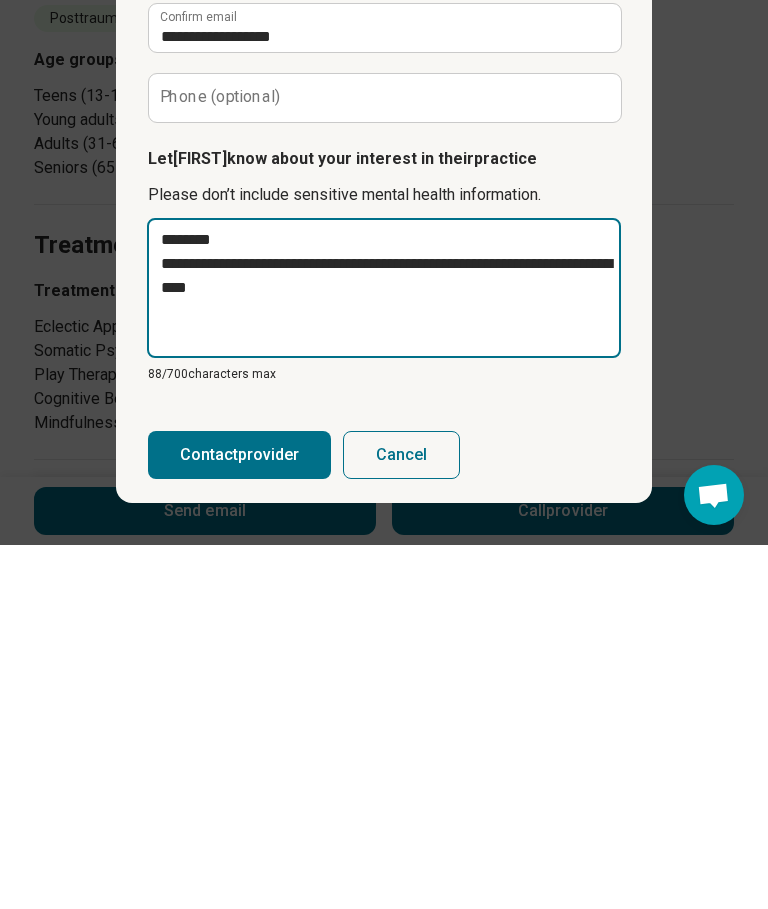 type on "*" 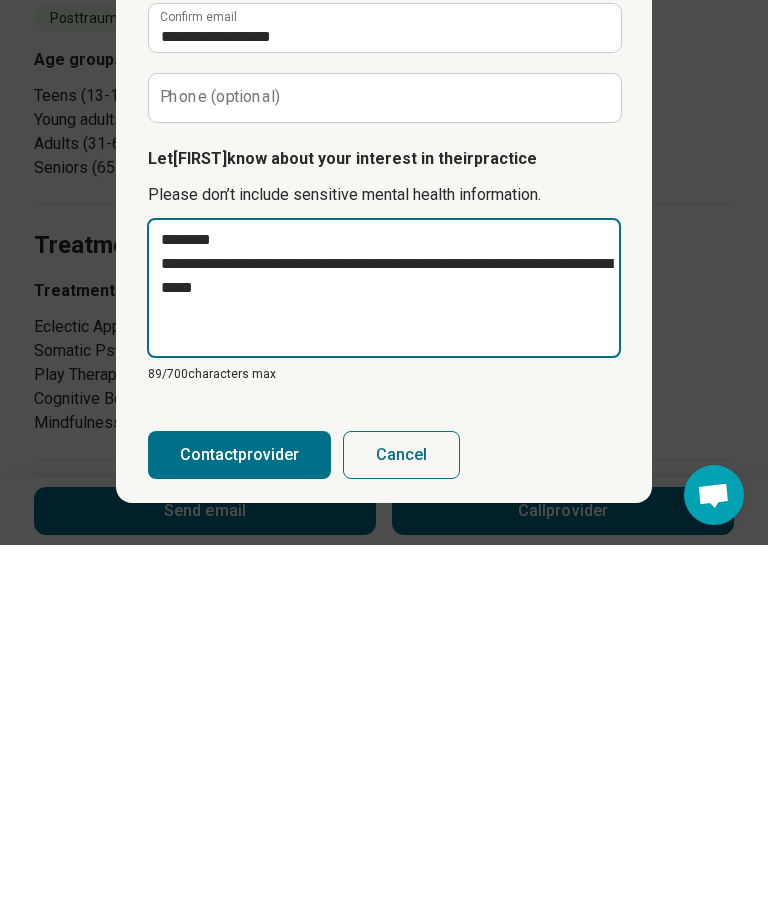 type on "*" 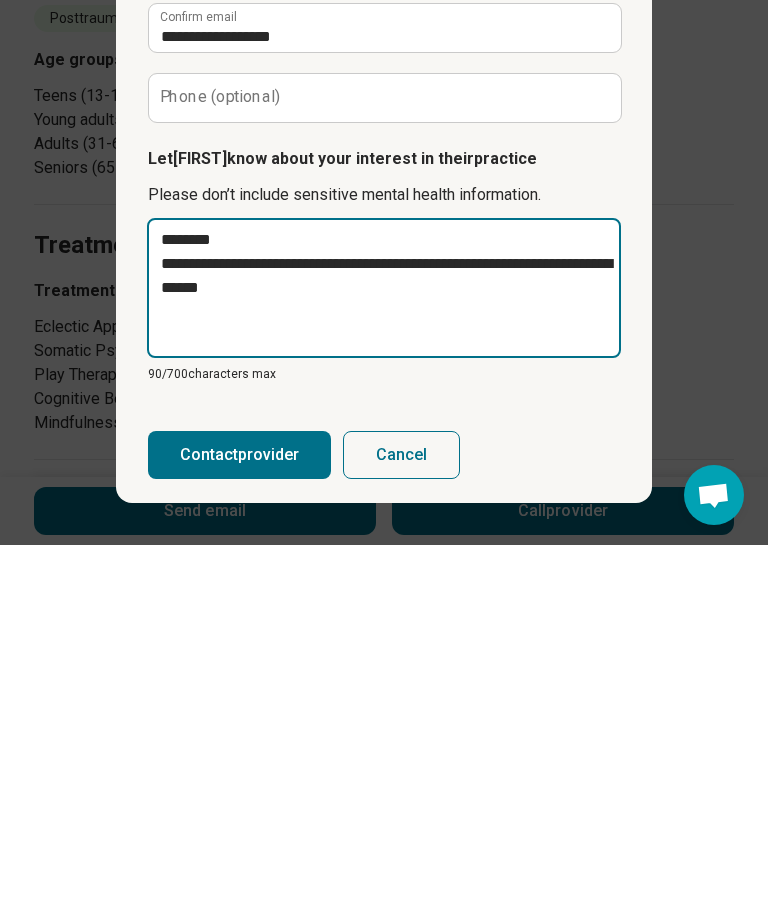 type on "*" 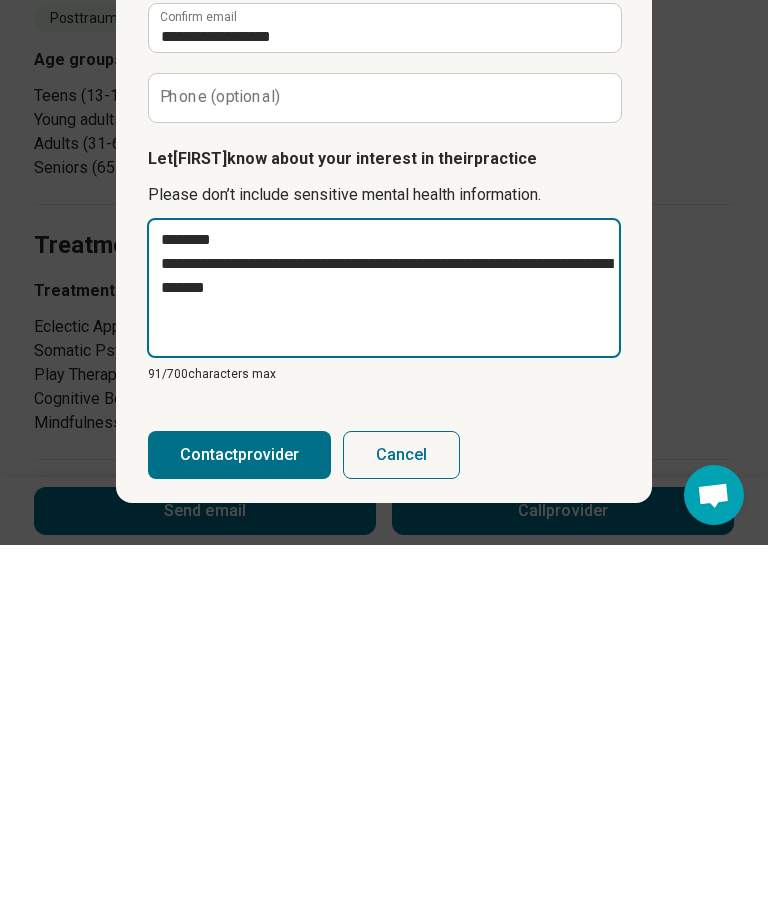 type on "*" 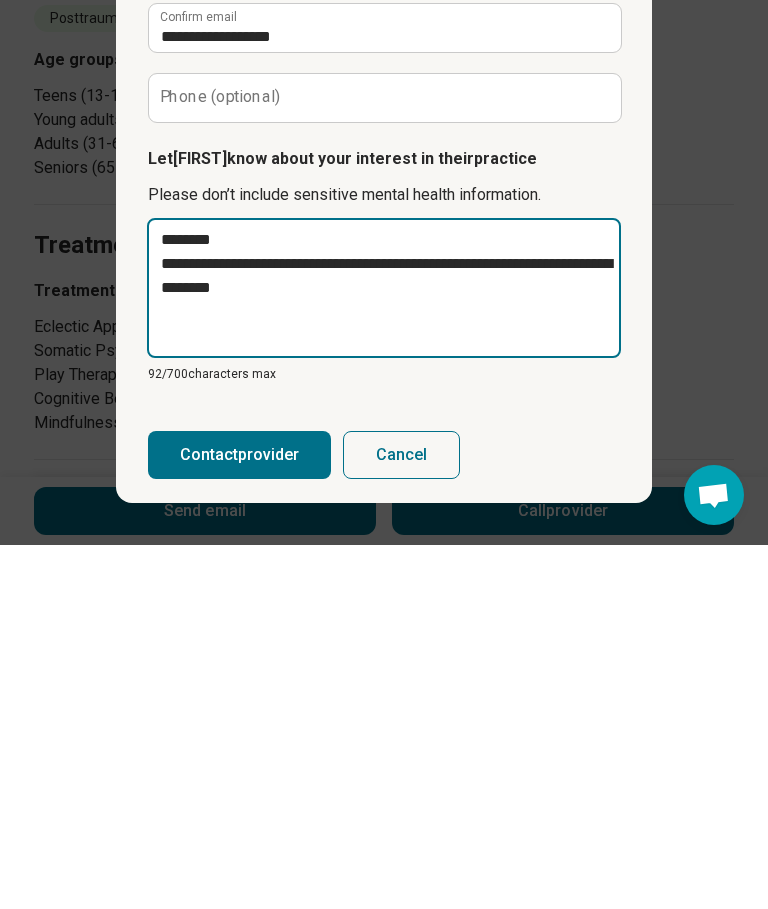 type on "*" 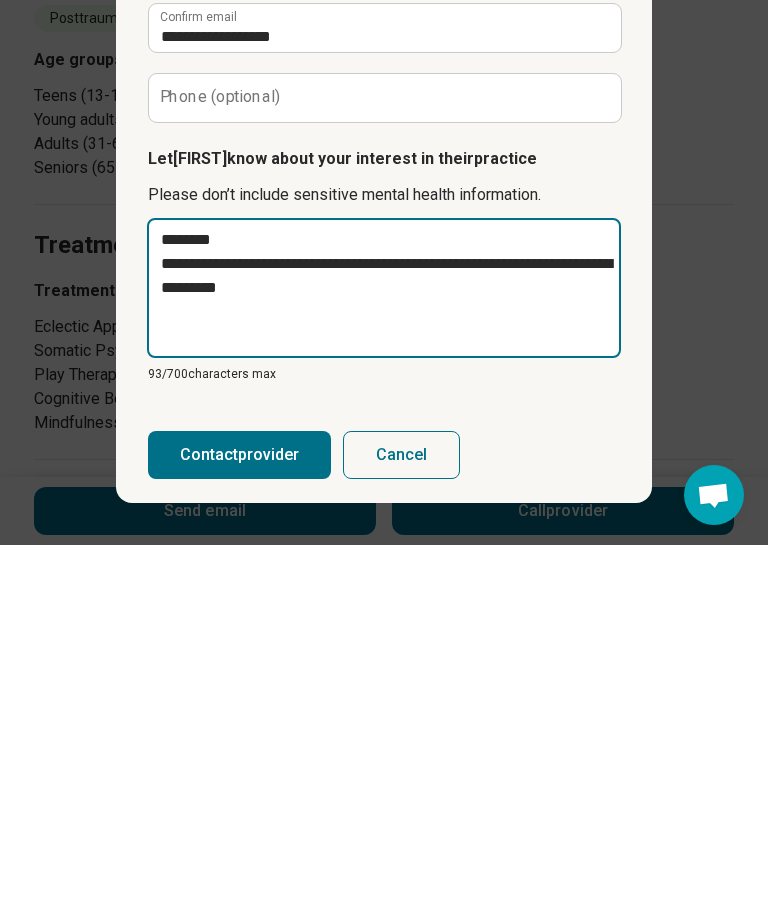 type on "*" 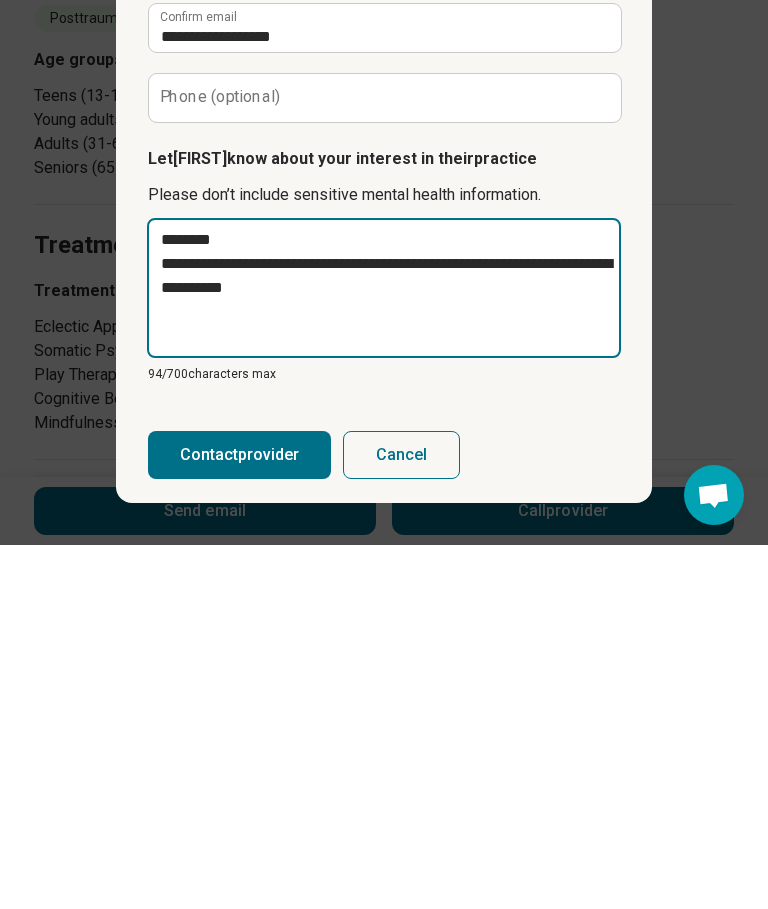 type 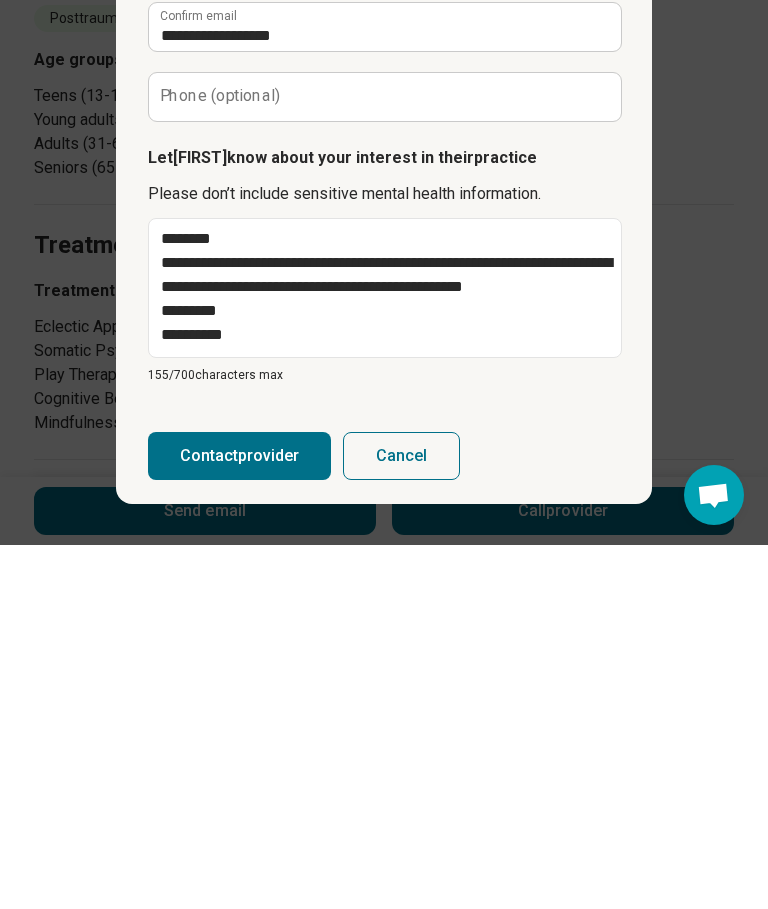 click on "**********" at bounding box center (384, 439) 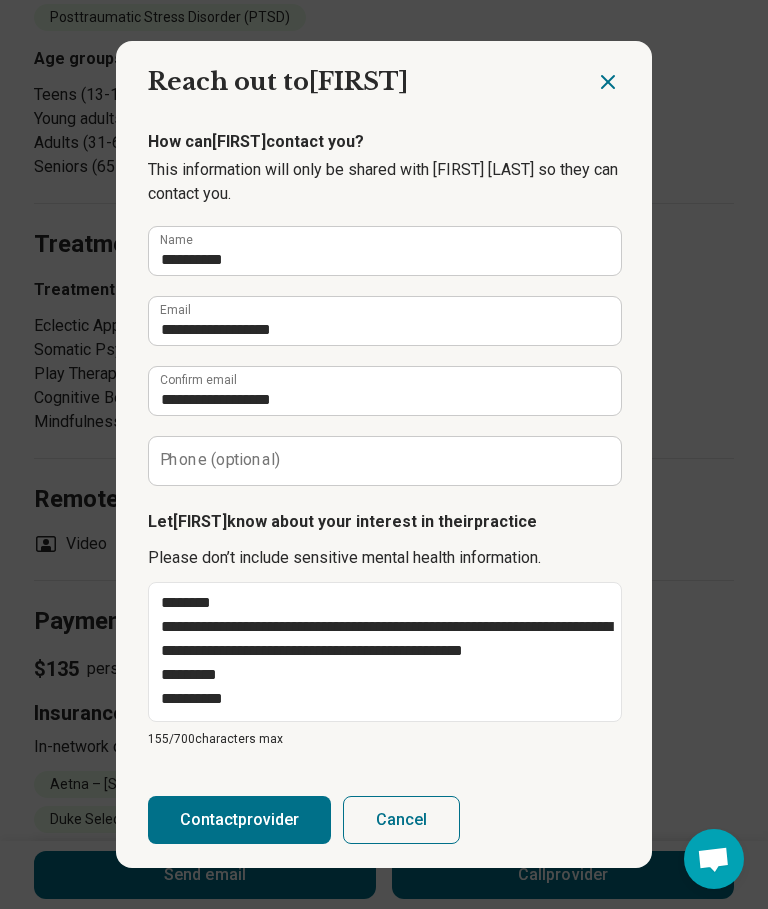 click on "Contact  provider" at bounding box center (239, 820) 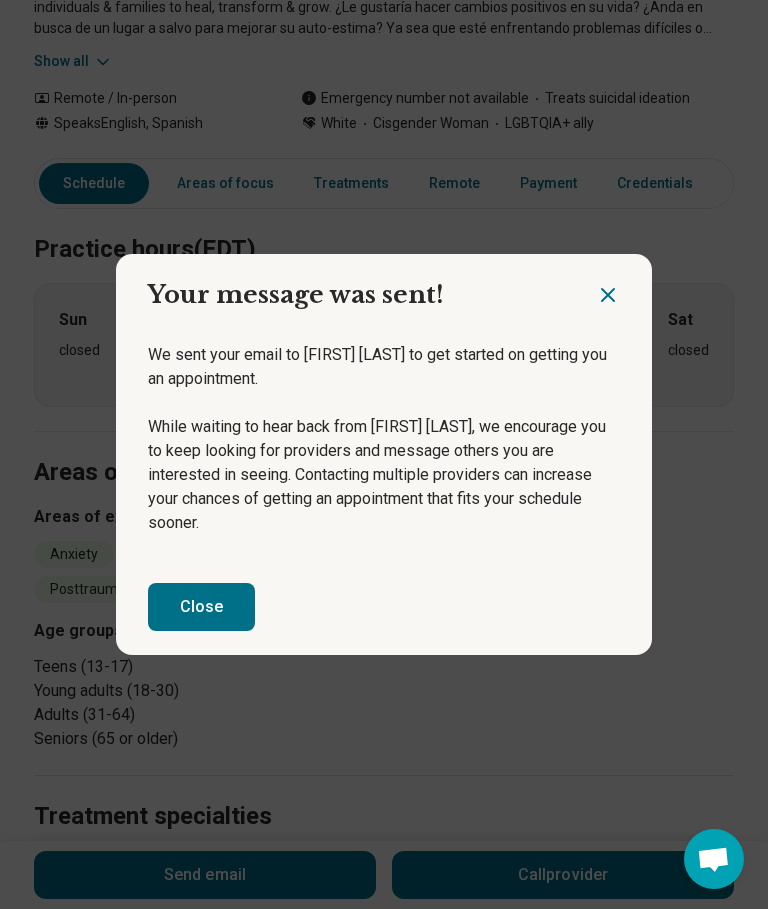 scroll, scrollTop: 89, scrollLeft: 0, axis: vertical 